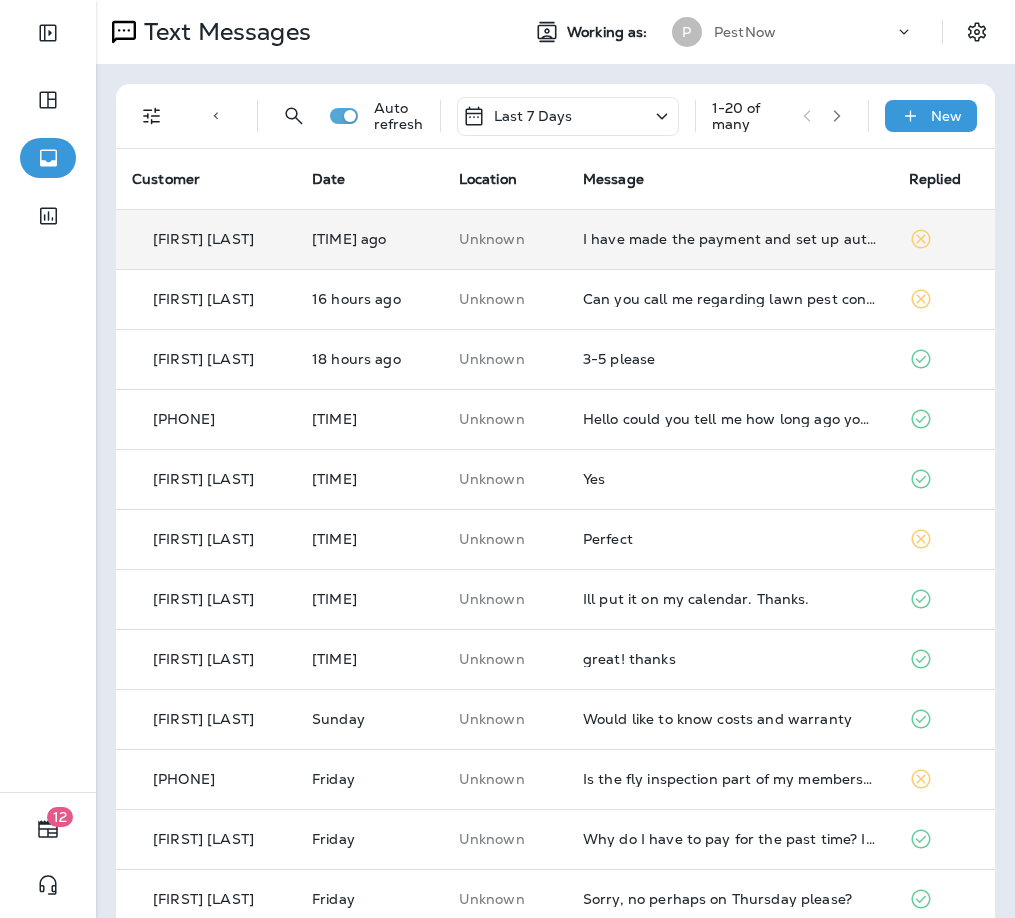 scroll, scrollTop: 0, scrollLeft: 0, axis: both 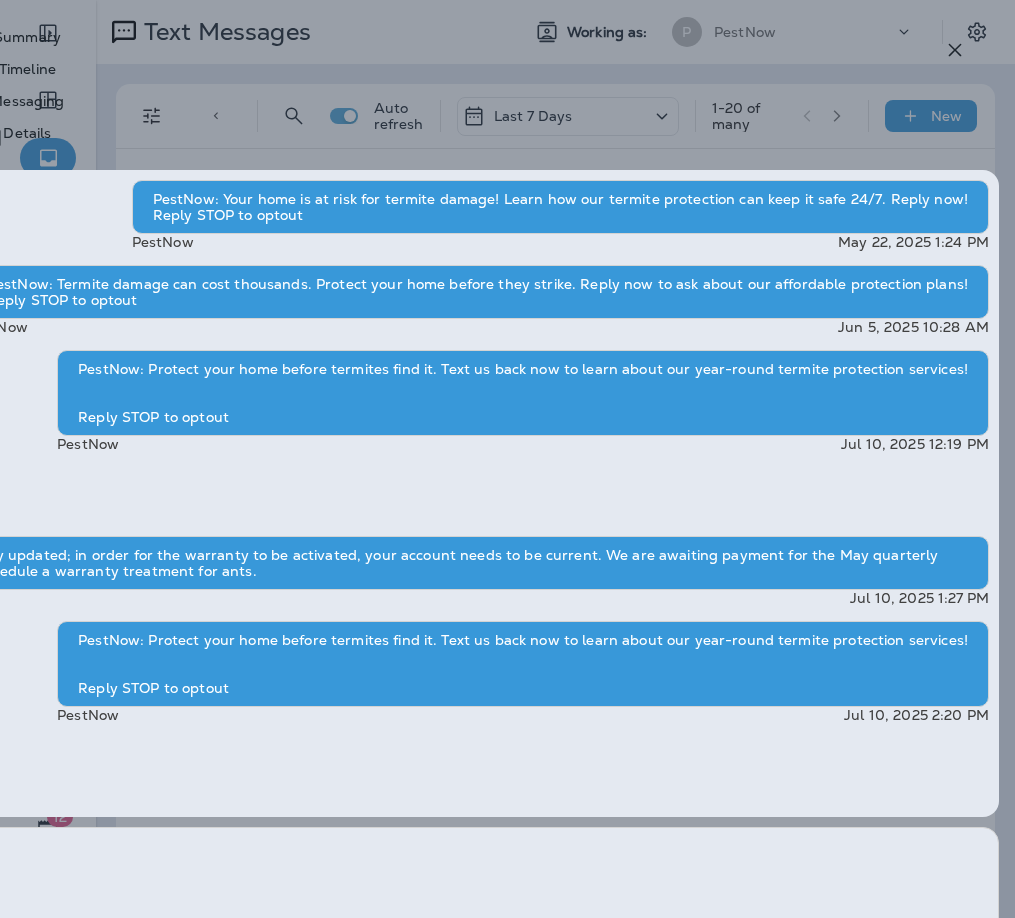 click on "Summary" at bounding box center [27, 37] 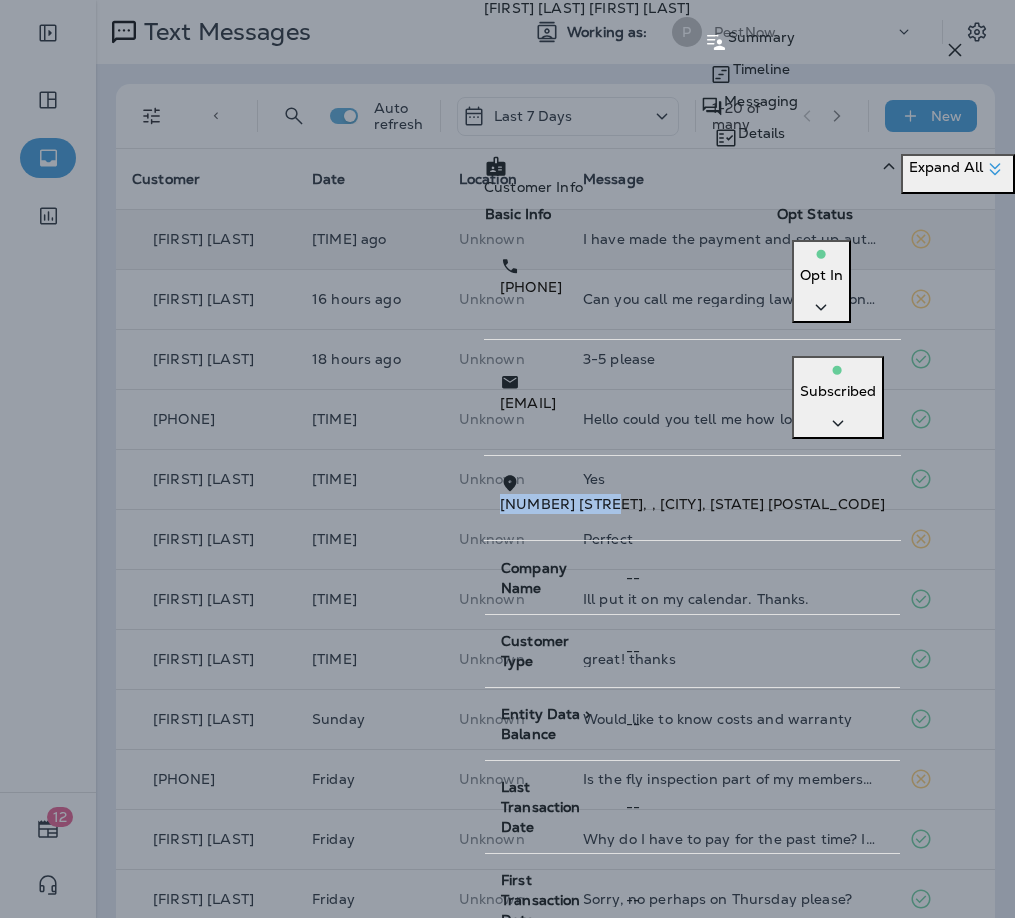 drag, startPoint x: 522, startPoint y: 436, endPoint x: 391, endPoint y: 445, distance: 131.30879 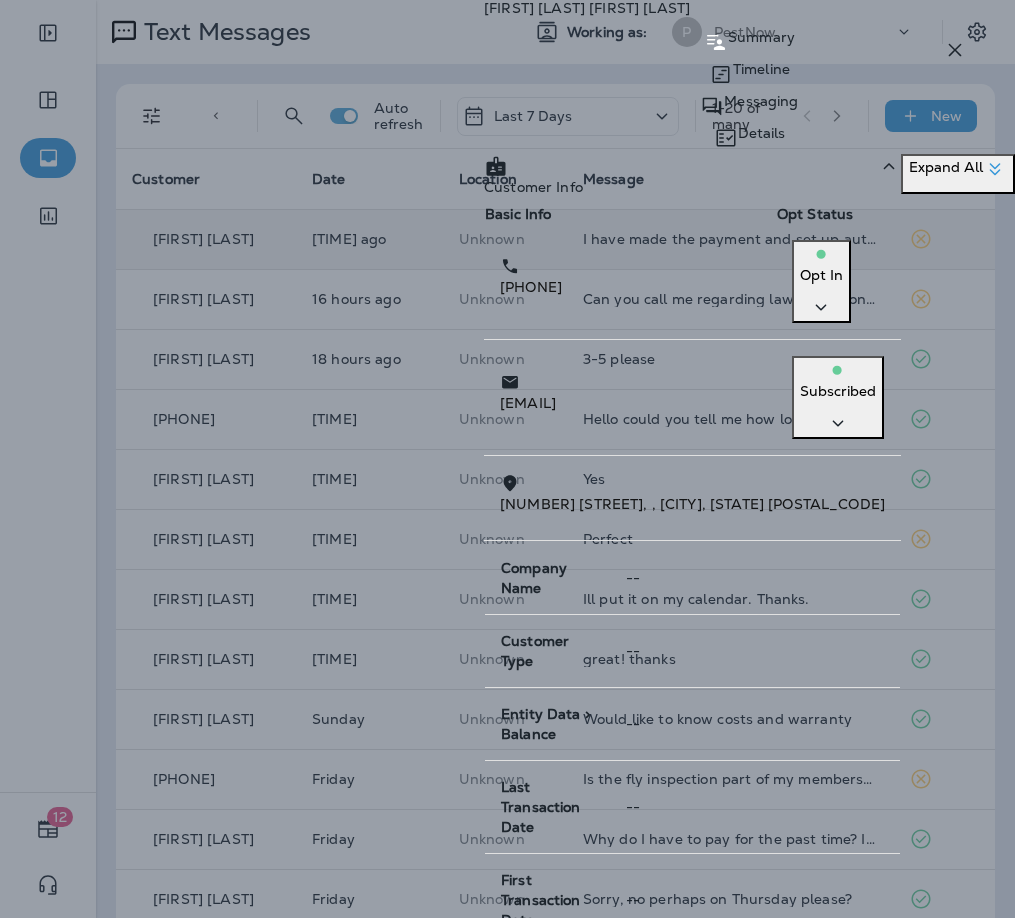 click 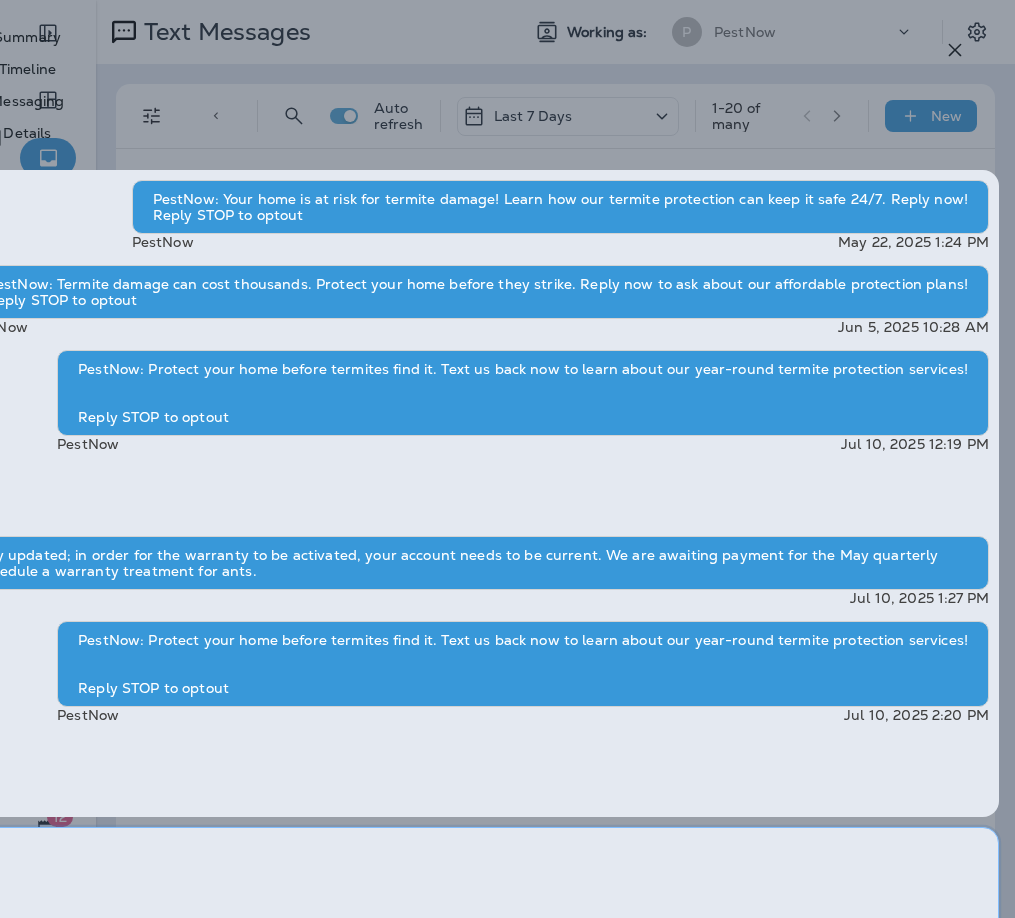 click at bounding box center (15, 902) 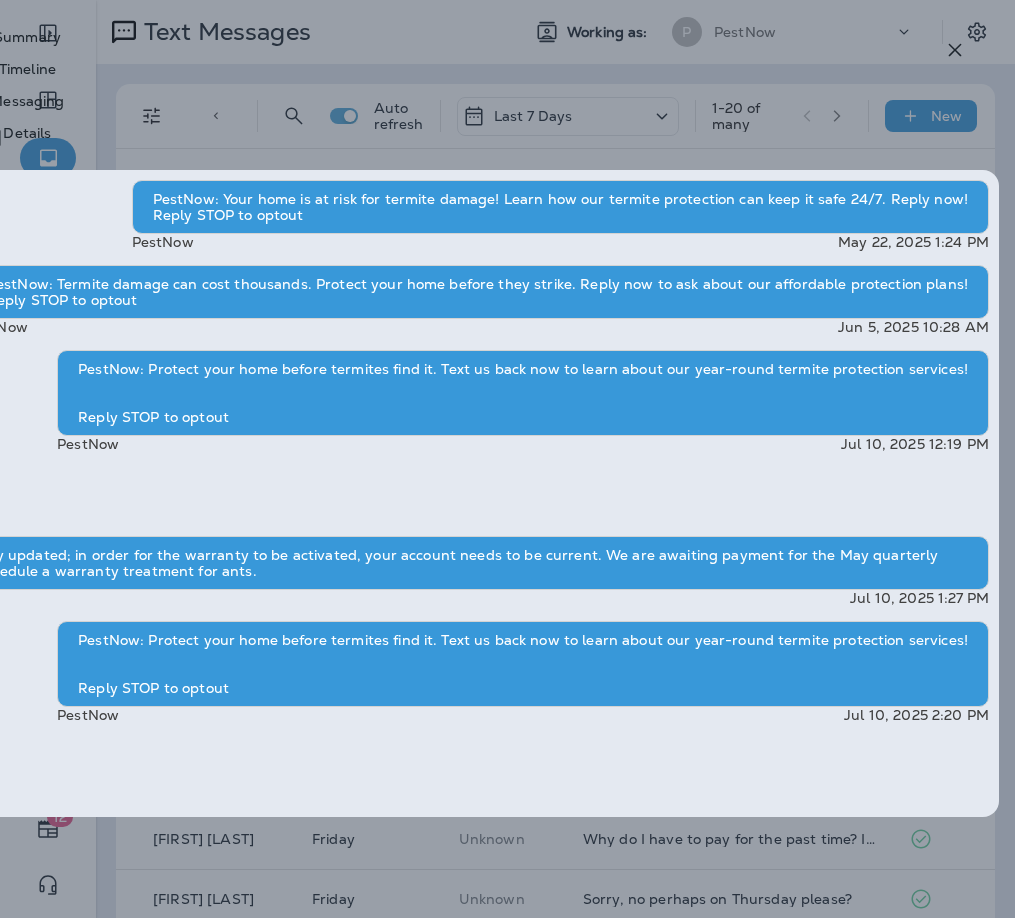 type on "**********" 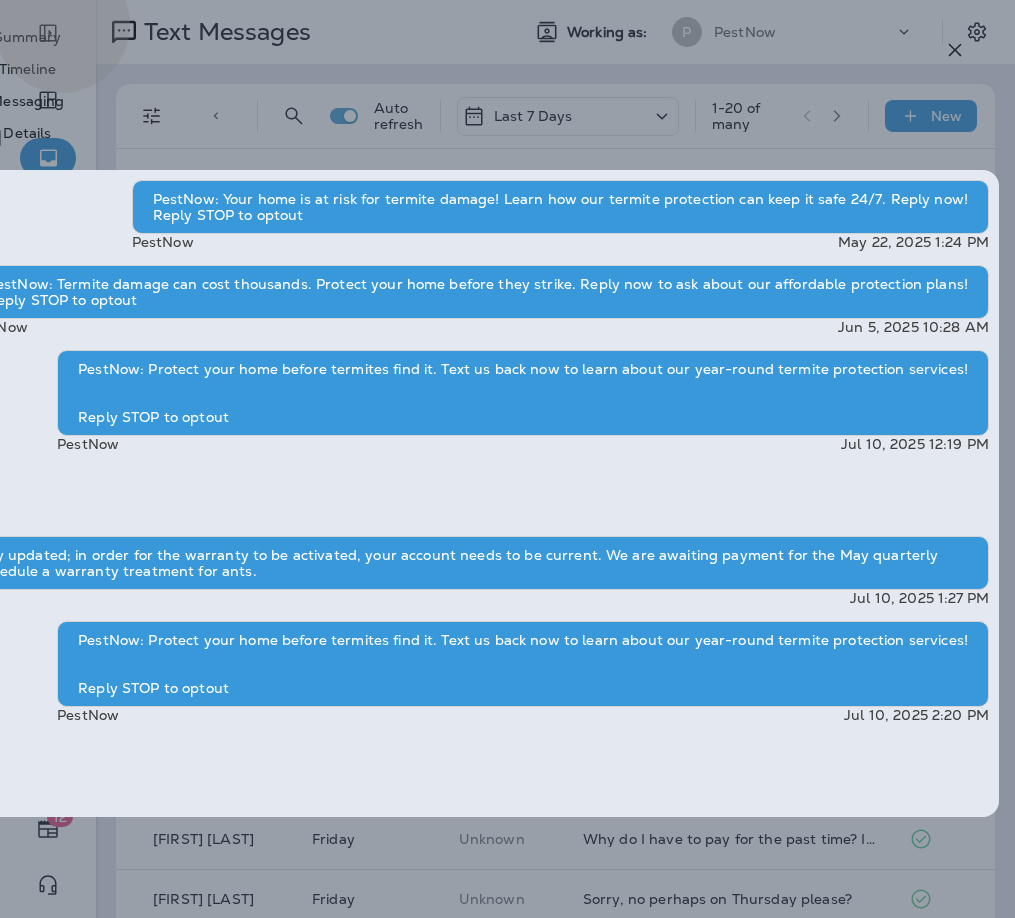 click on "Send" at bounding box center (-943, 1143) 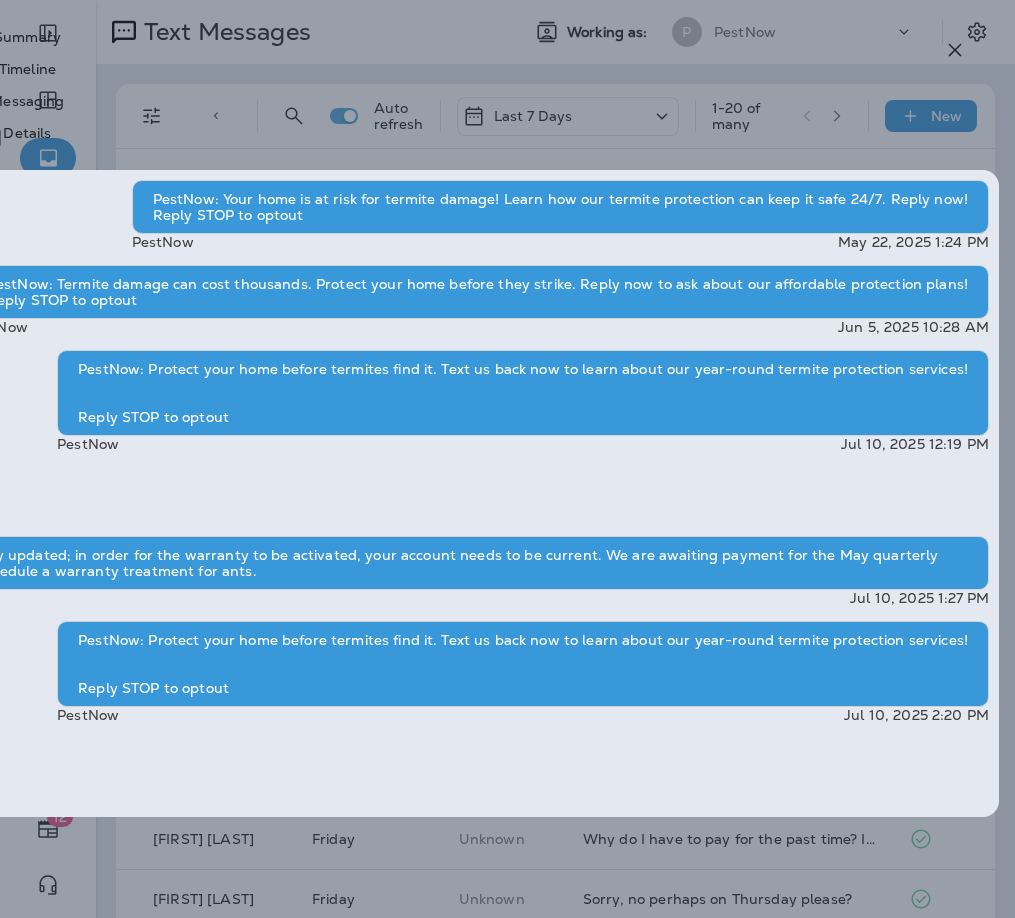 type 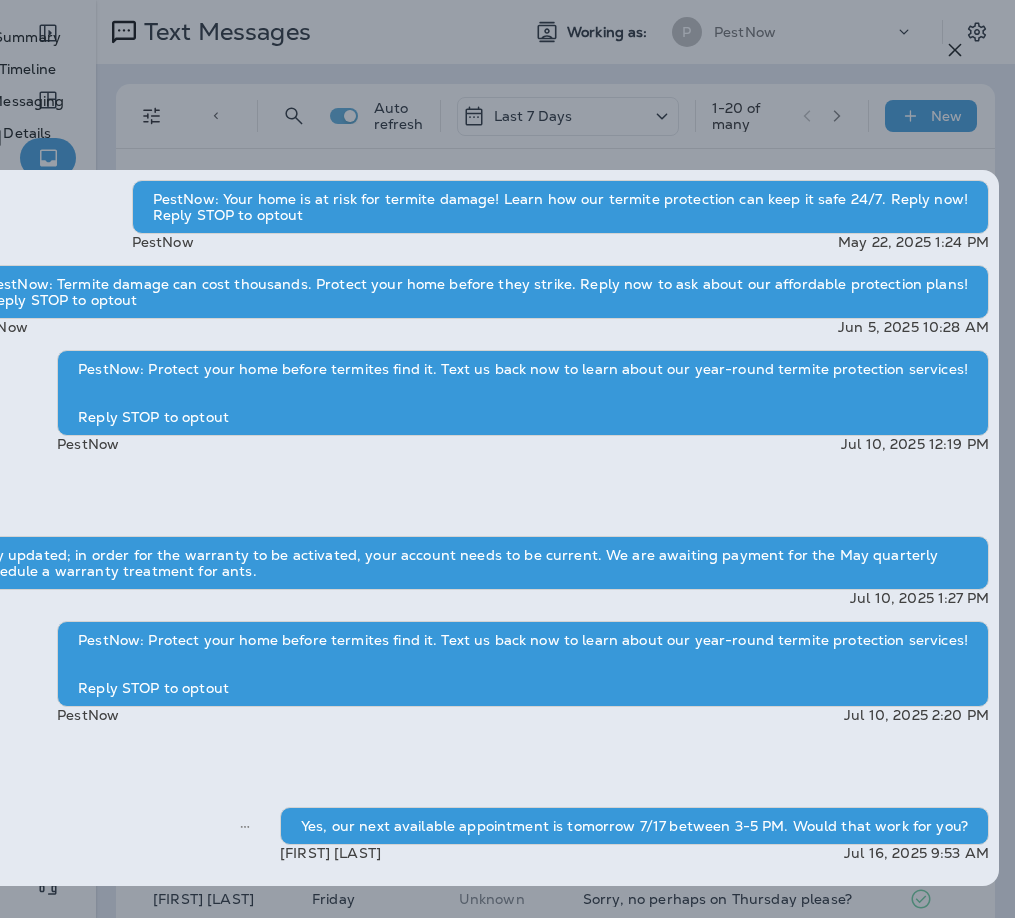 click 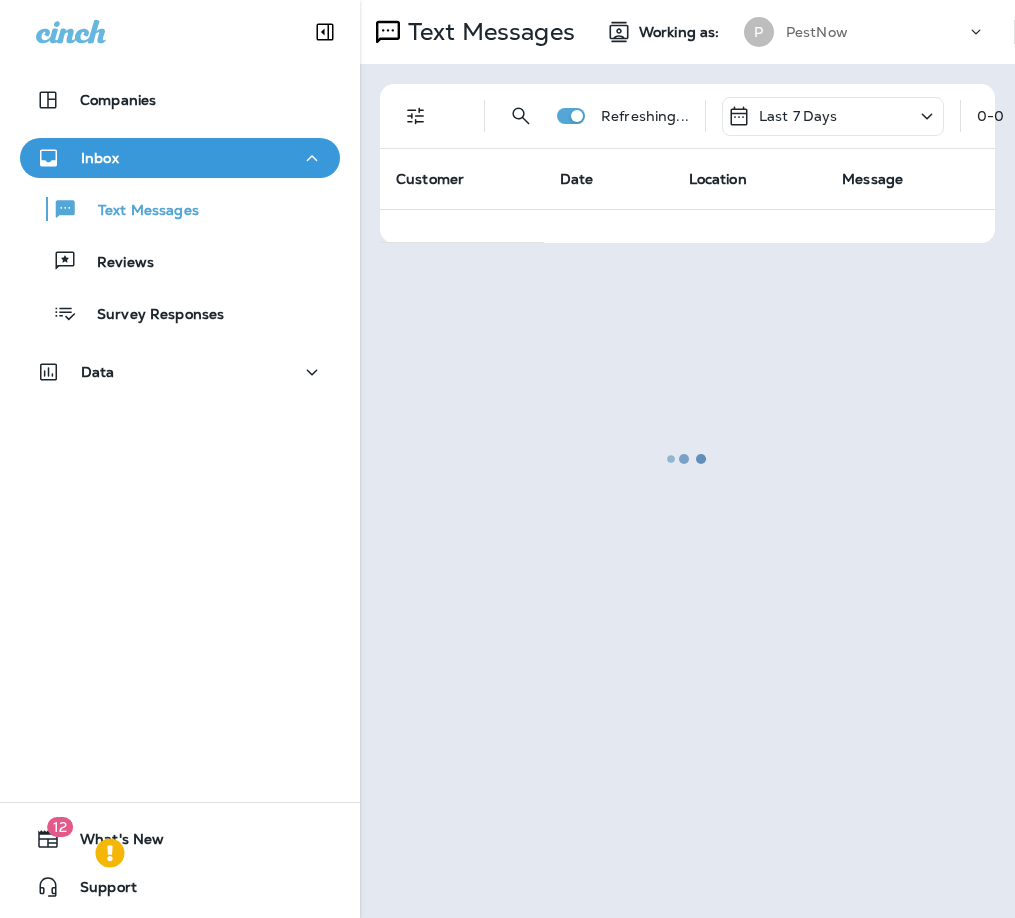 scroll, scrollTop: 0, scrollLeft: 0, axis: both 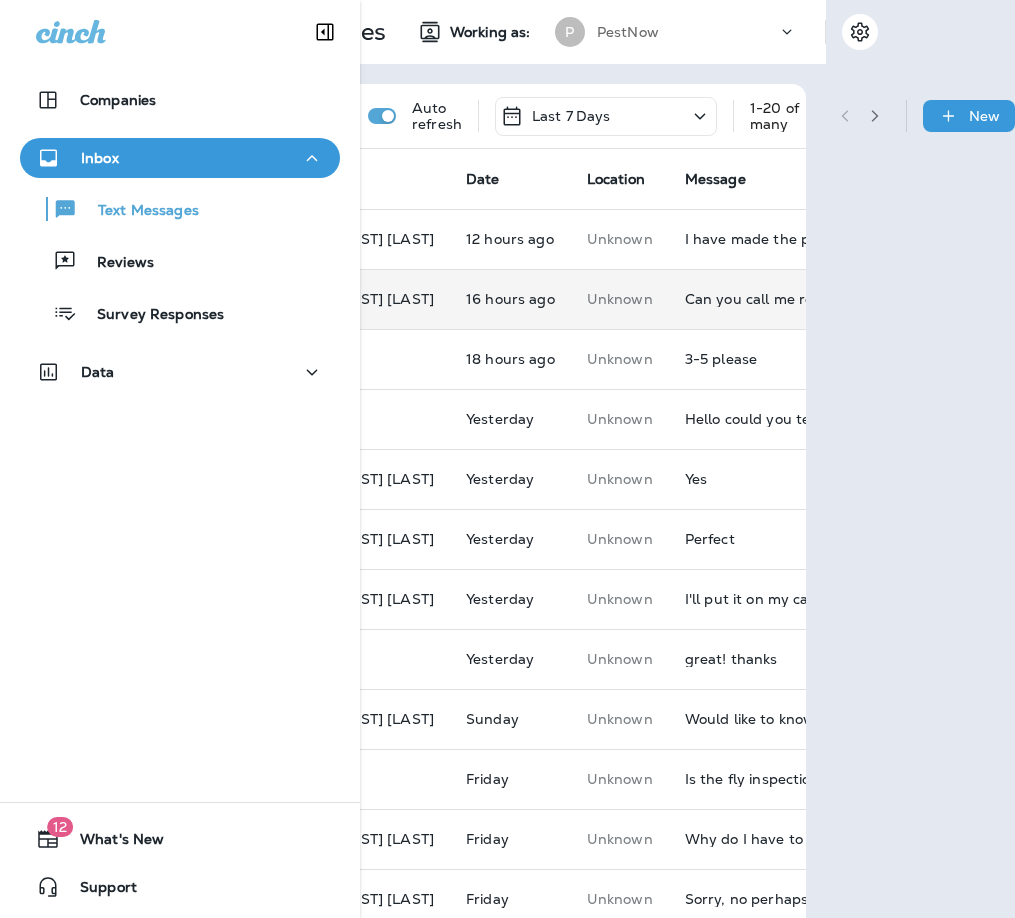 click on "16 hours ago" at bounding box center [510, 299] 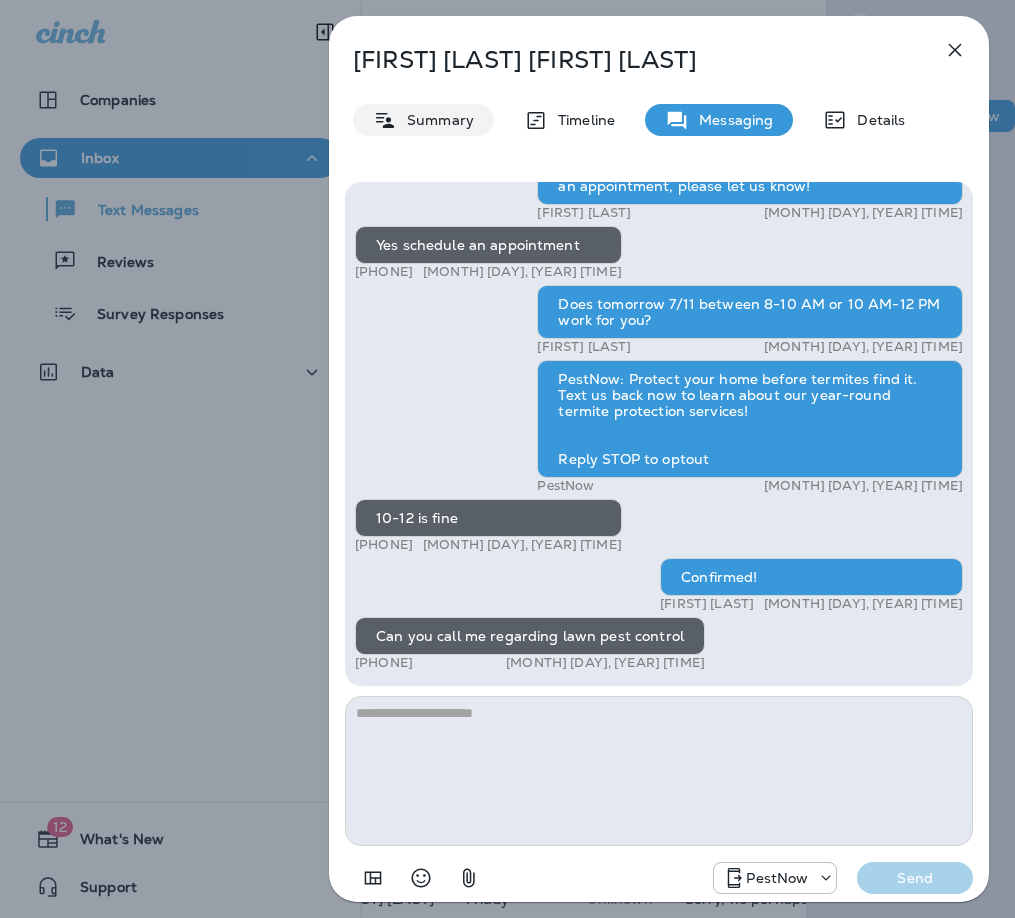click on "Summary" at bounding box center [435, 120] 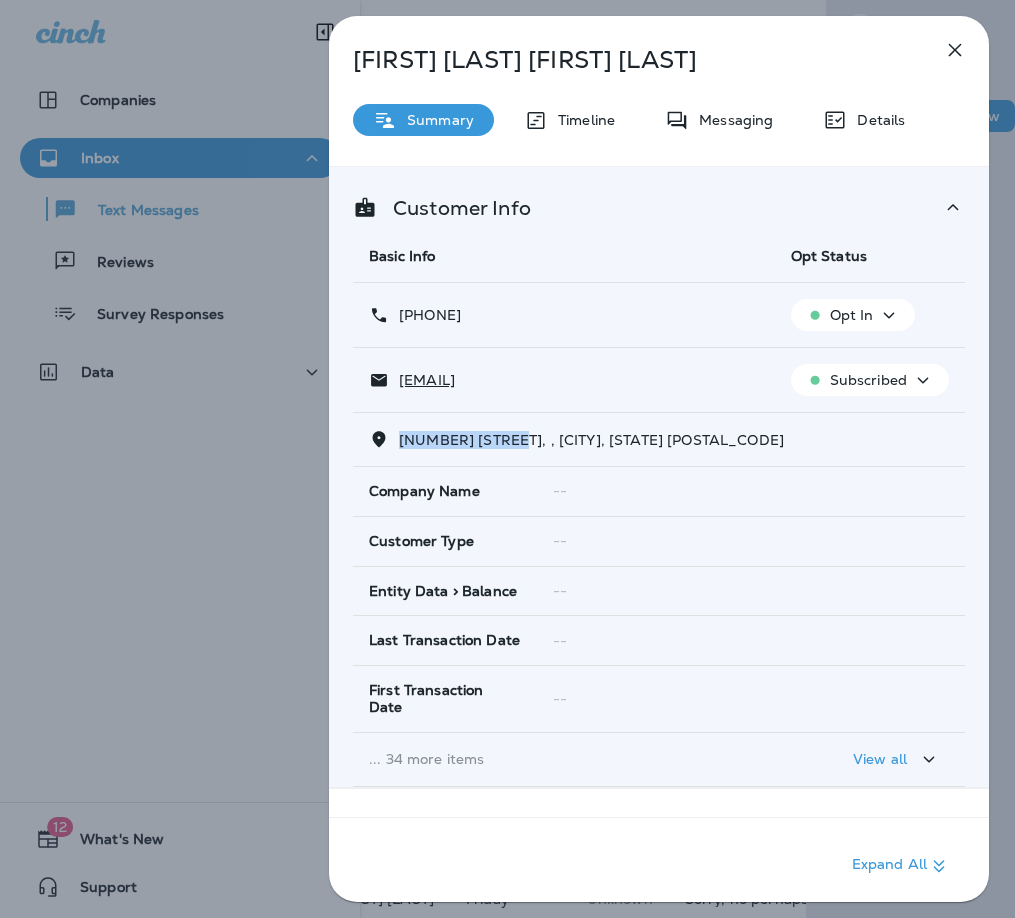 drag, startPoint x: 526, startPoint y: 439, endPoint x: 396, endPoint y: 449, distance: 130.38405 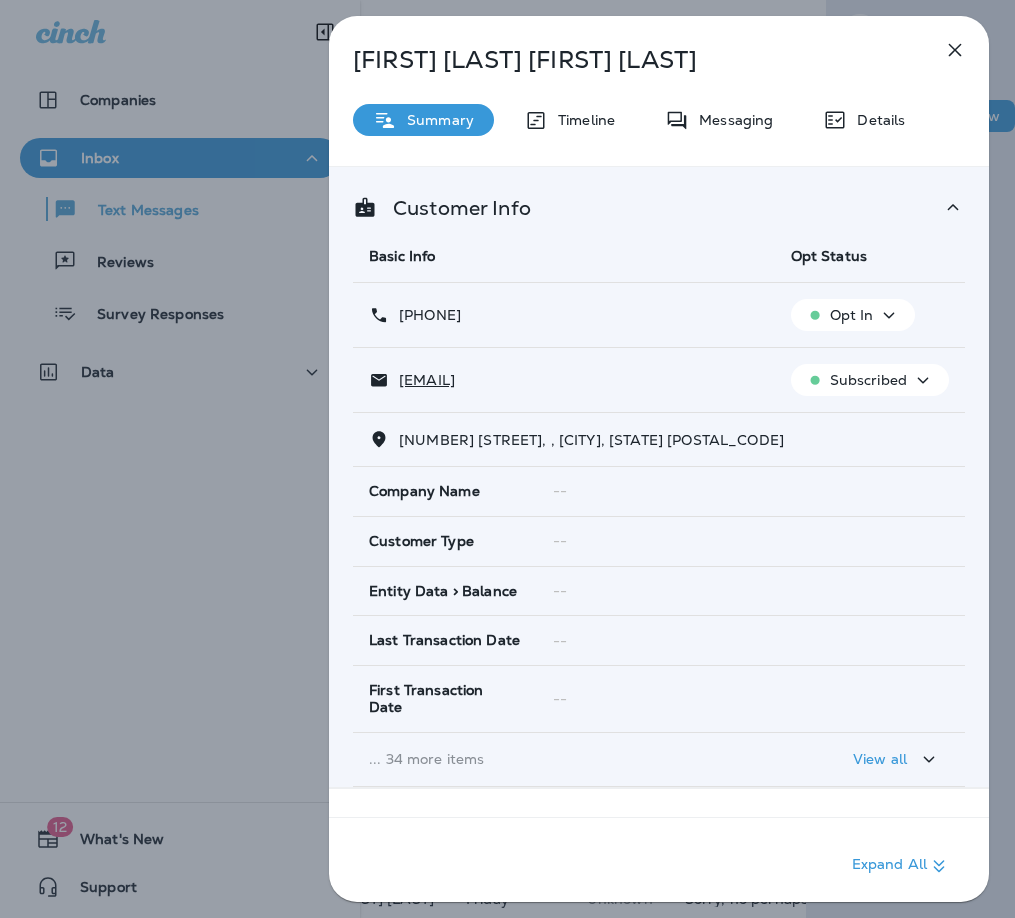 click on "RAMESH KACHAM   Ramesh Kacham Summary   Timeline   Messaging   Details   Customer Info Basic Info   Opt Status    +1 (240) 893-4557  Opt In kacham_ramesh@yahoo.com Subscribed 23616 LAZY SHADE LANE, , ALDIE, VA 20105 Company Name --   Customer Type --   Entity Data > Balance --   Last Transaction Date --   First Transaction Date --   ... 34 more items View all Customer Matching Static Segments Expand All" at bounding box center [659, 465] 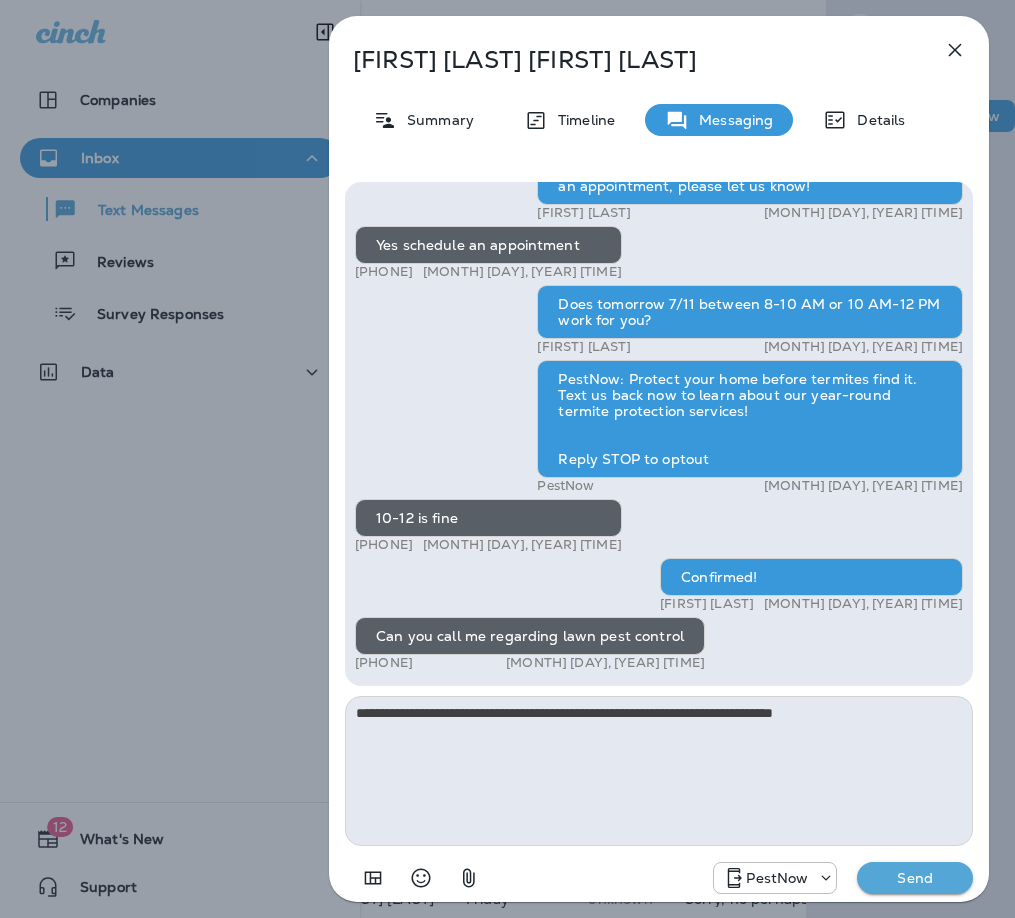 type on "**********" 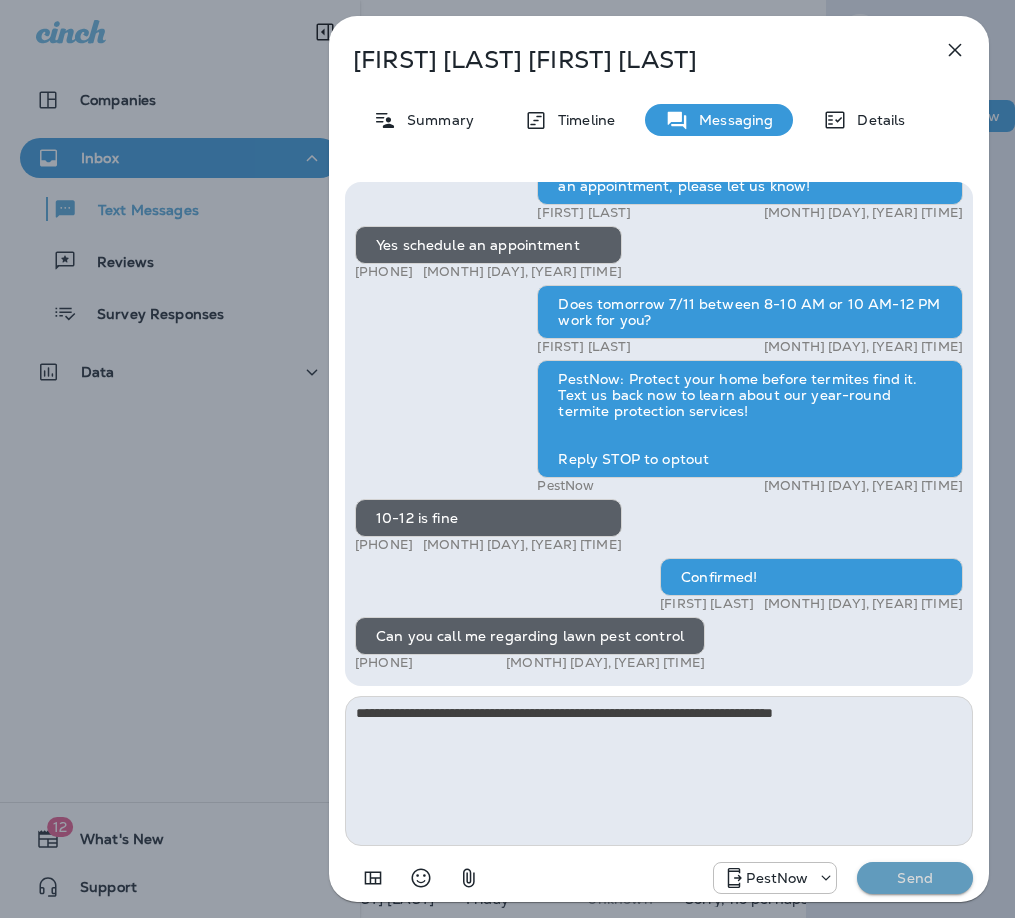 click on "Send" at bounding box center (915, 878) 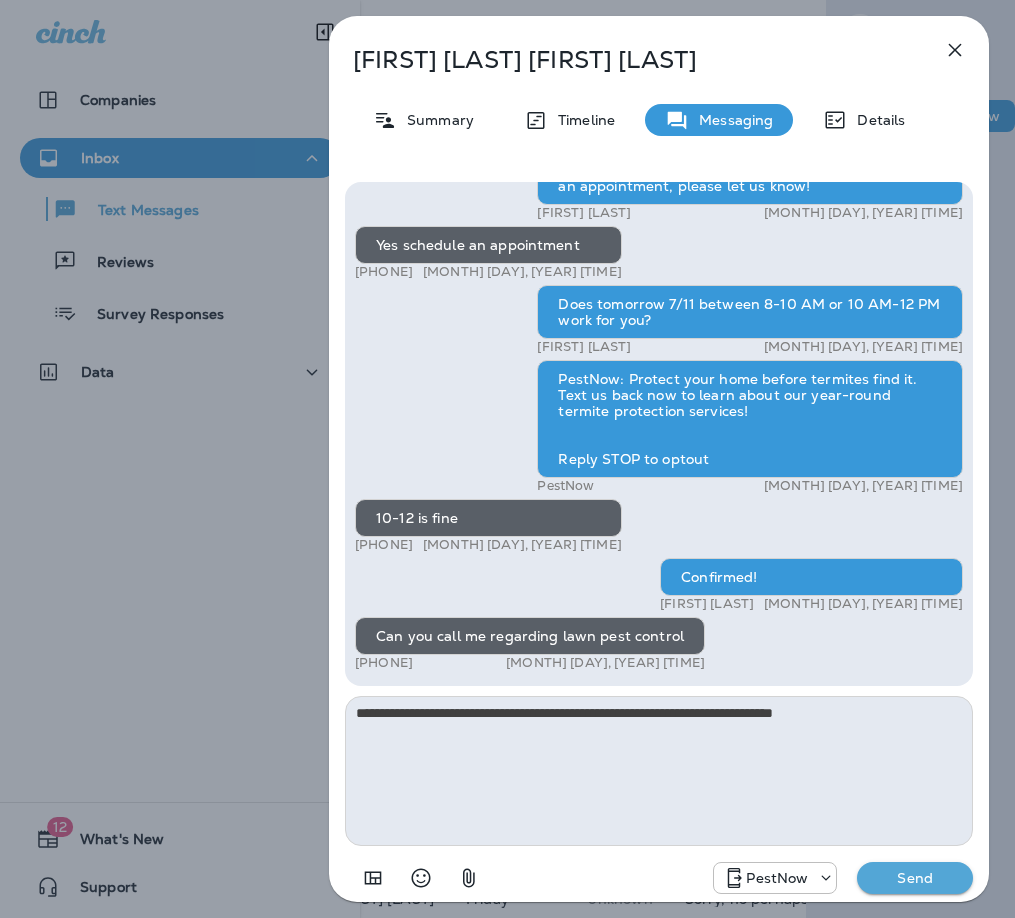 type 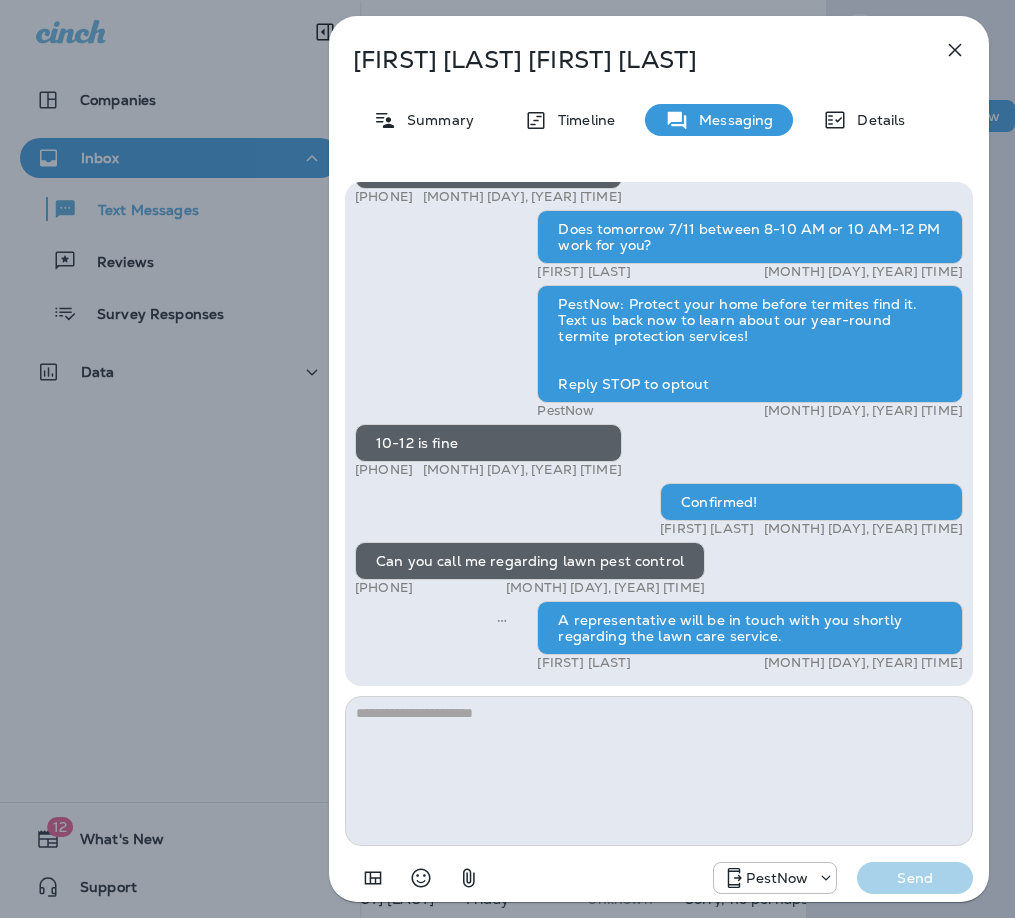 click 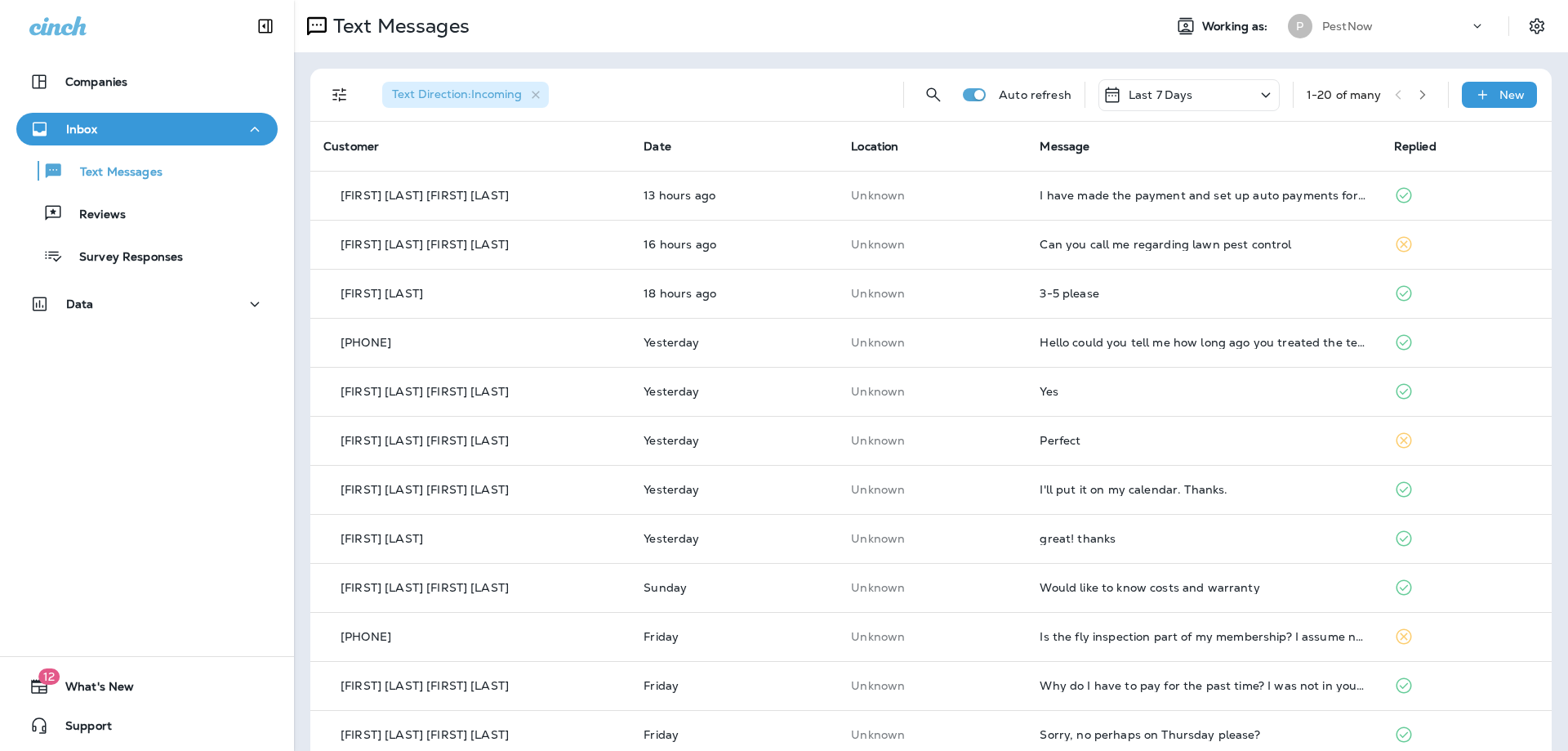 scroll, scrollTop: 0, scrollLeft: 0, axis: both 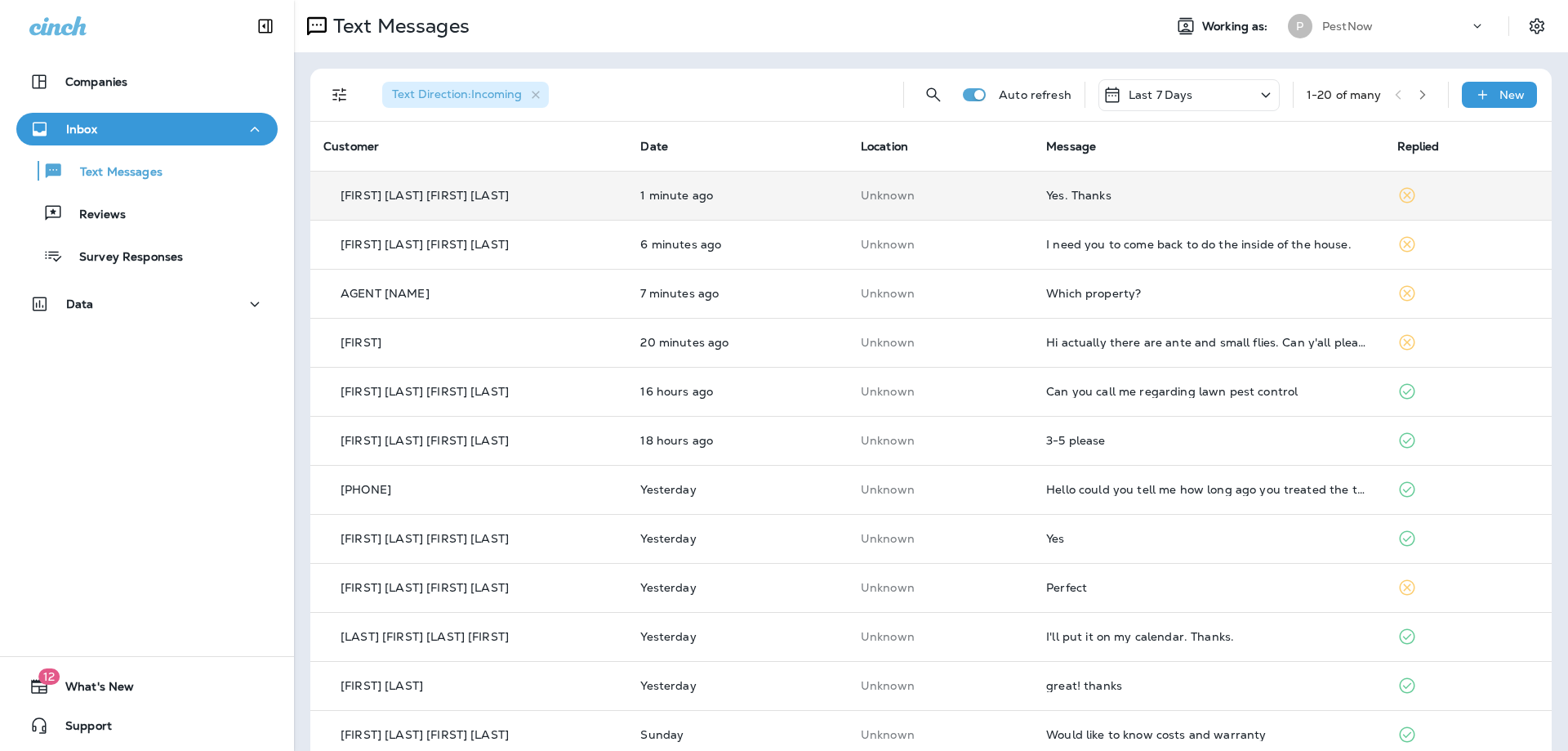 click on "Yes.  Thanks" at bounding box center [1208, 195] 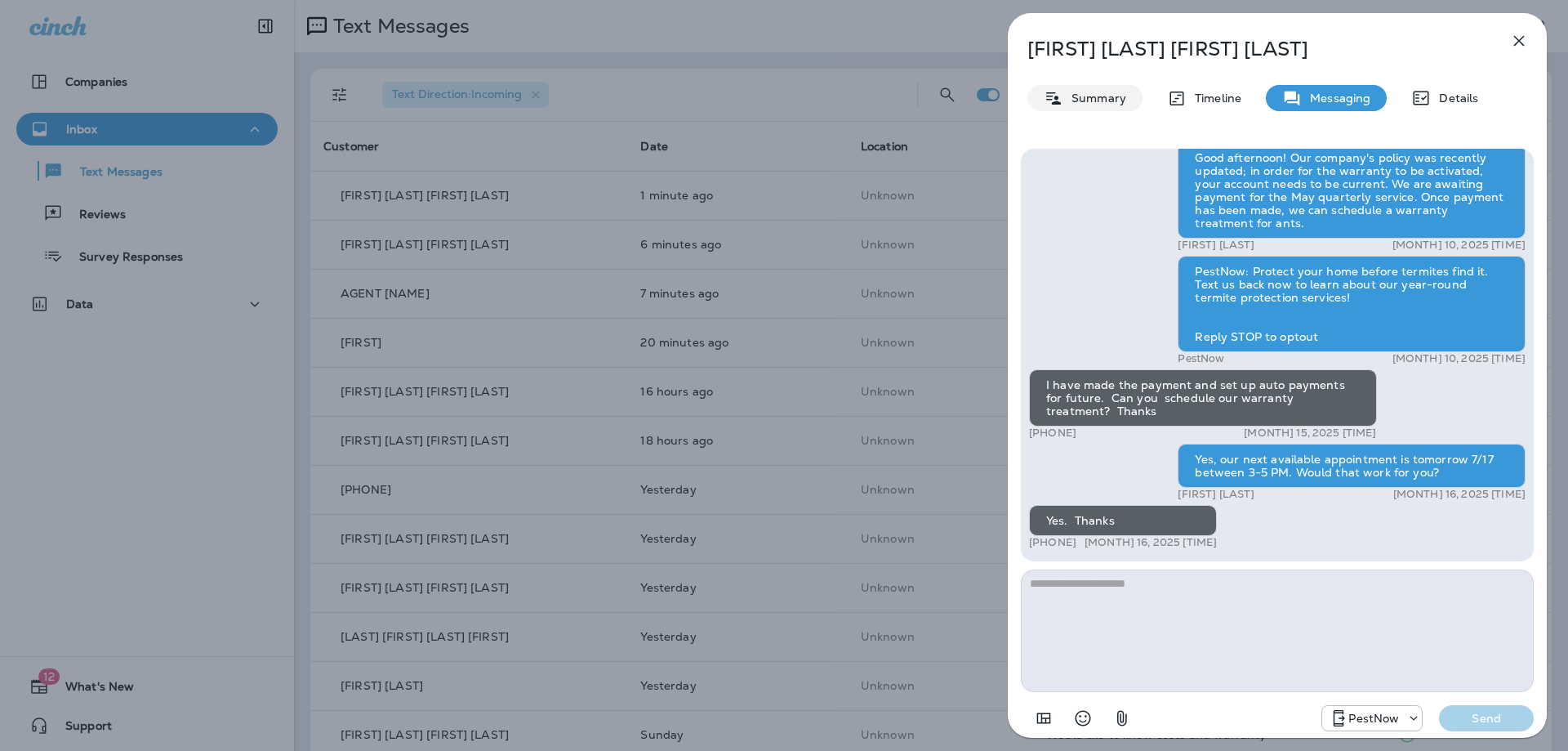 click on "Summary" at bounding box center [1094, 98] 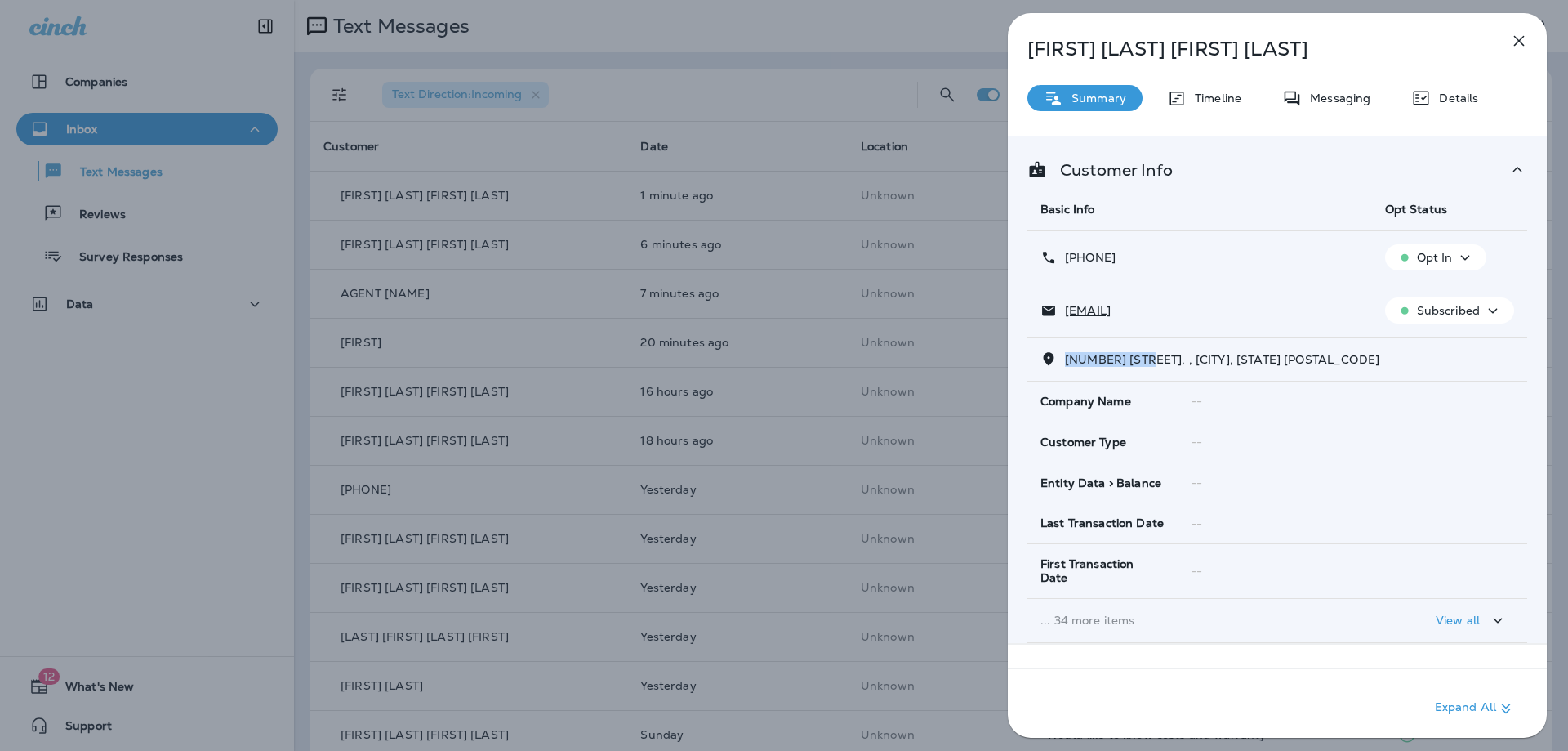 drag, startPoint x: 1158, startPoint y: 357, endPoint x: 1066, endPoint y: 365, distance: 92.34717 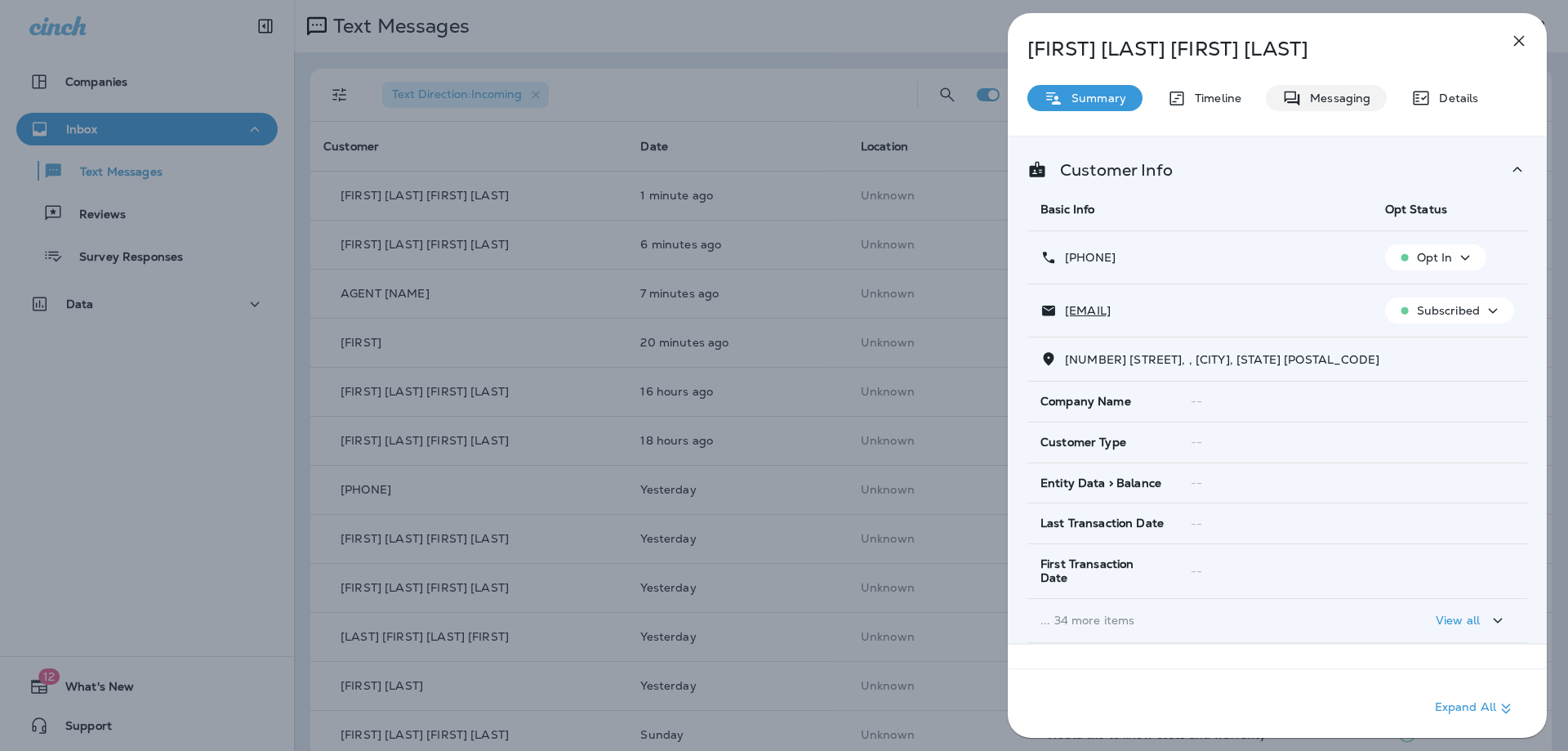 click on "Messaging" at bounding box center (1336, 98) 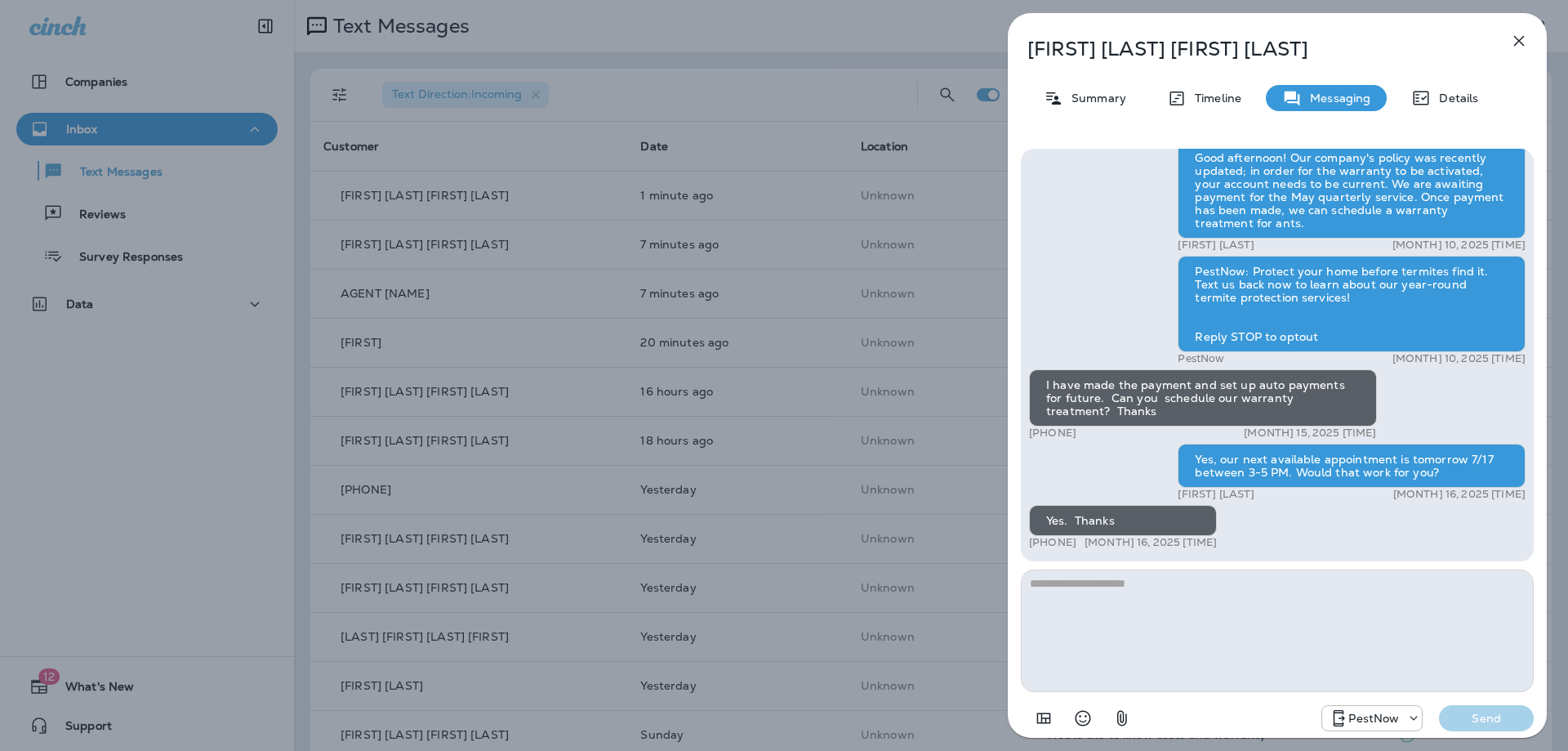click at bounding box center [1277, 631] 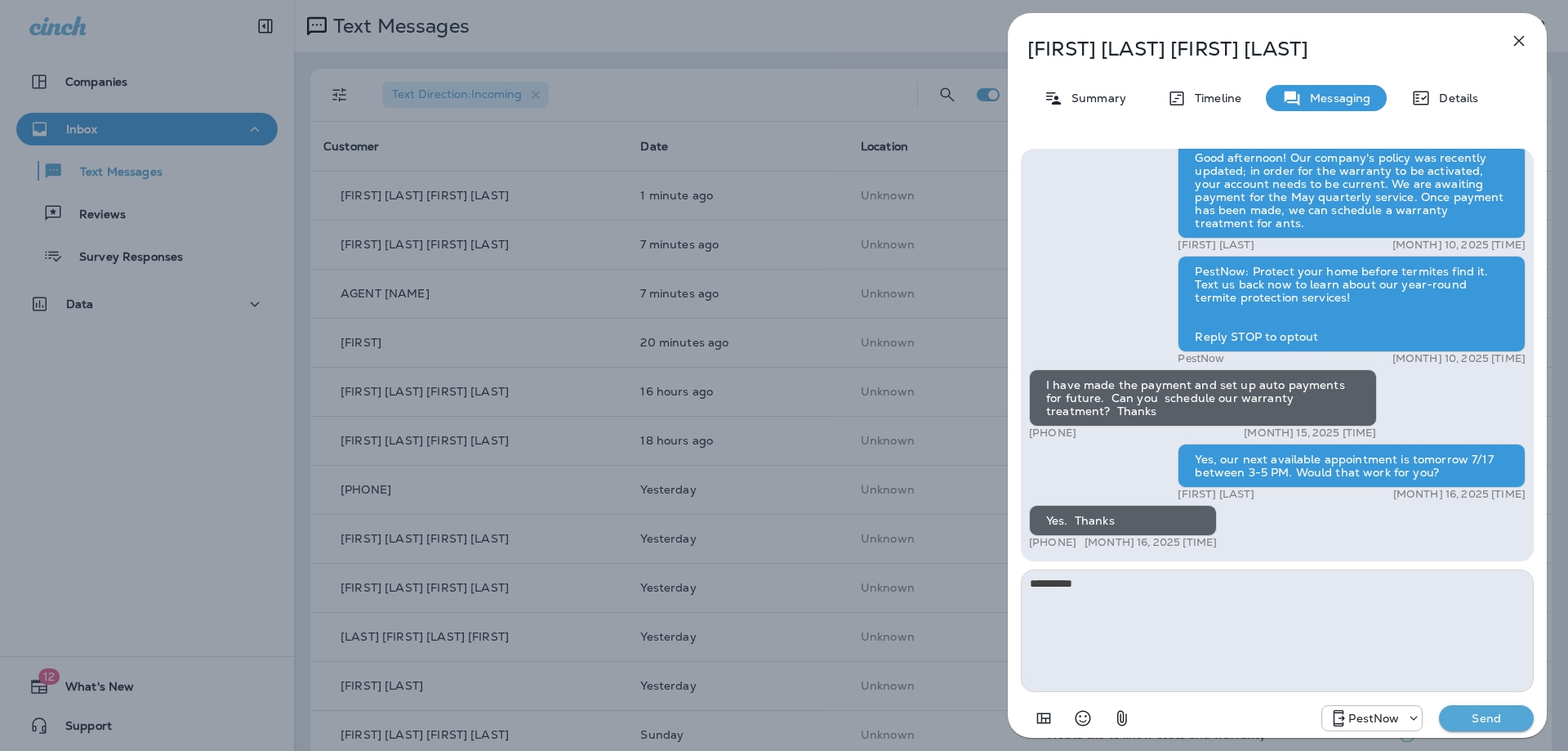 type on "**********" 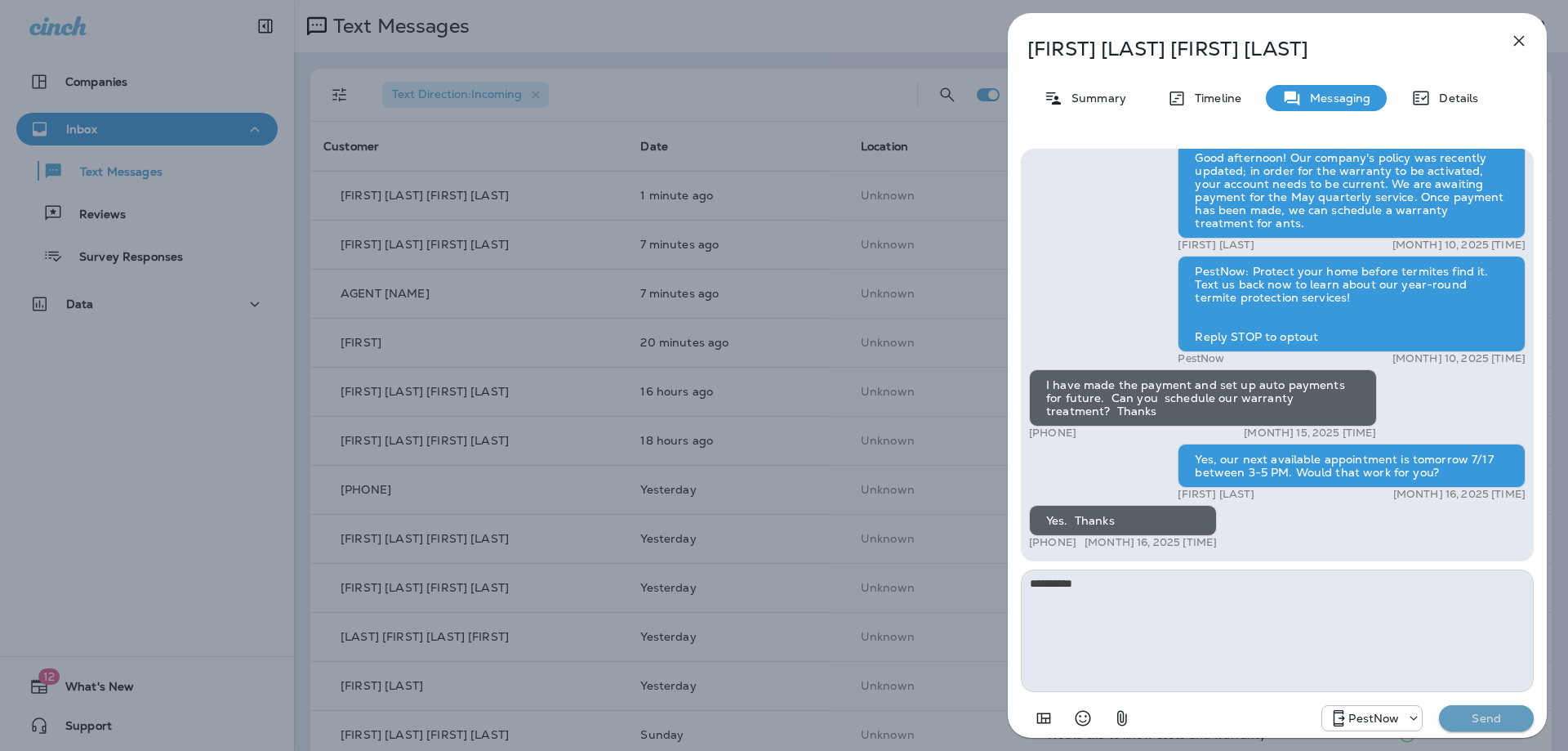 click on "Send" at bounding box center [1486, 718] 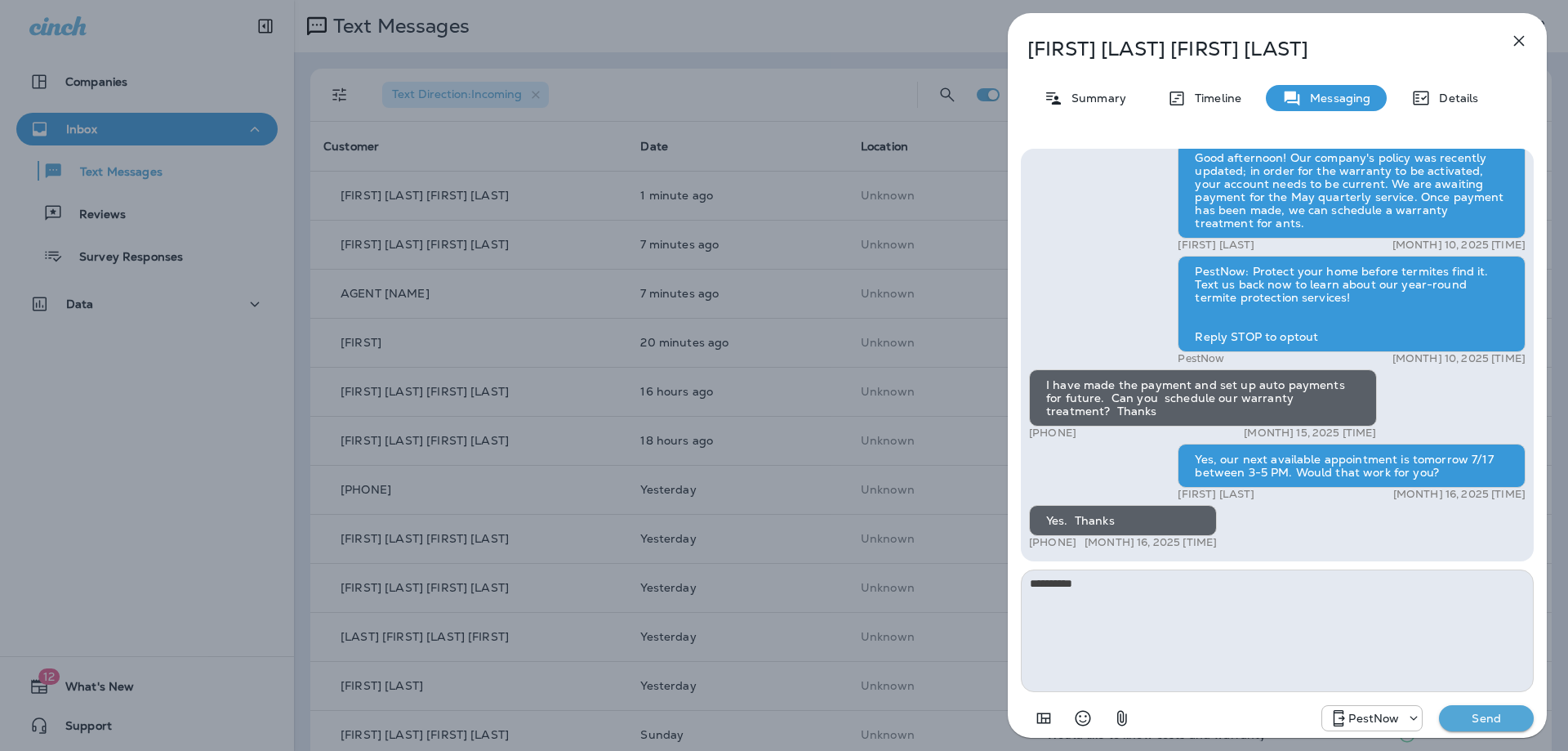 type 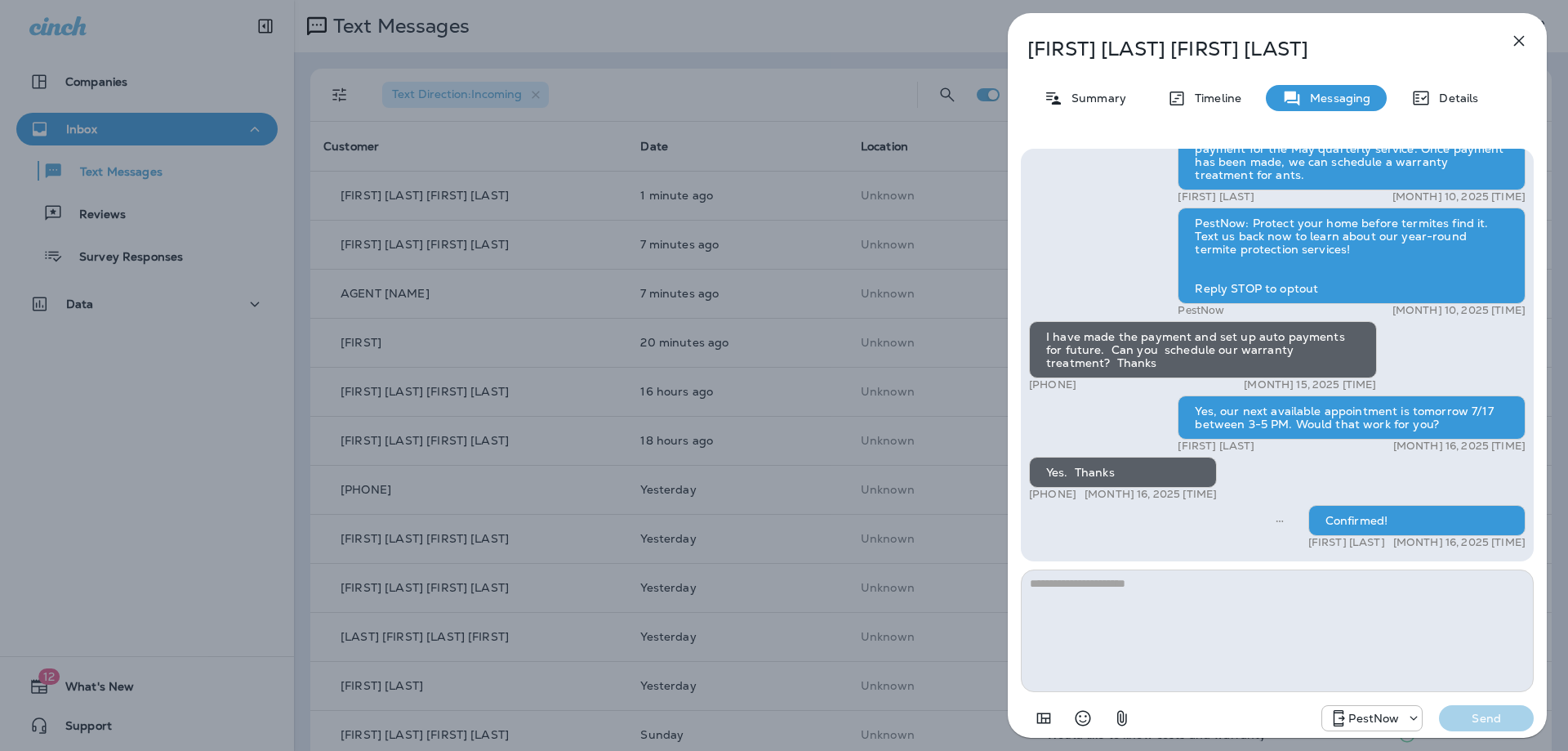 click 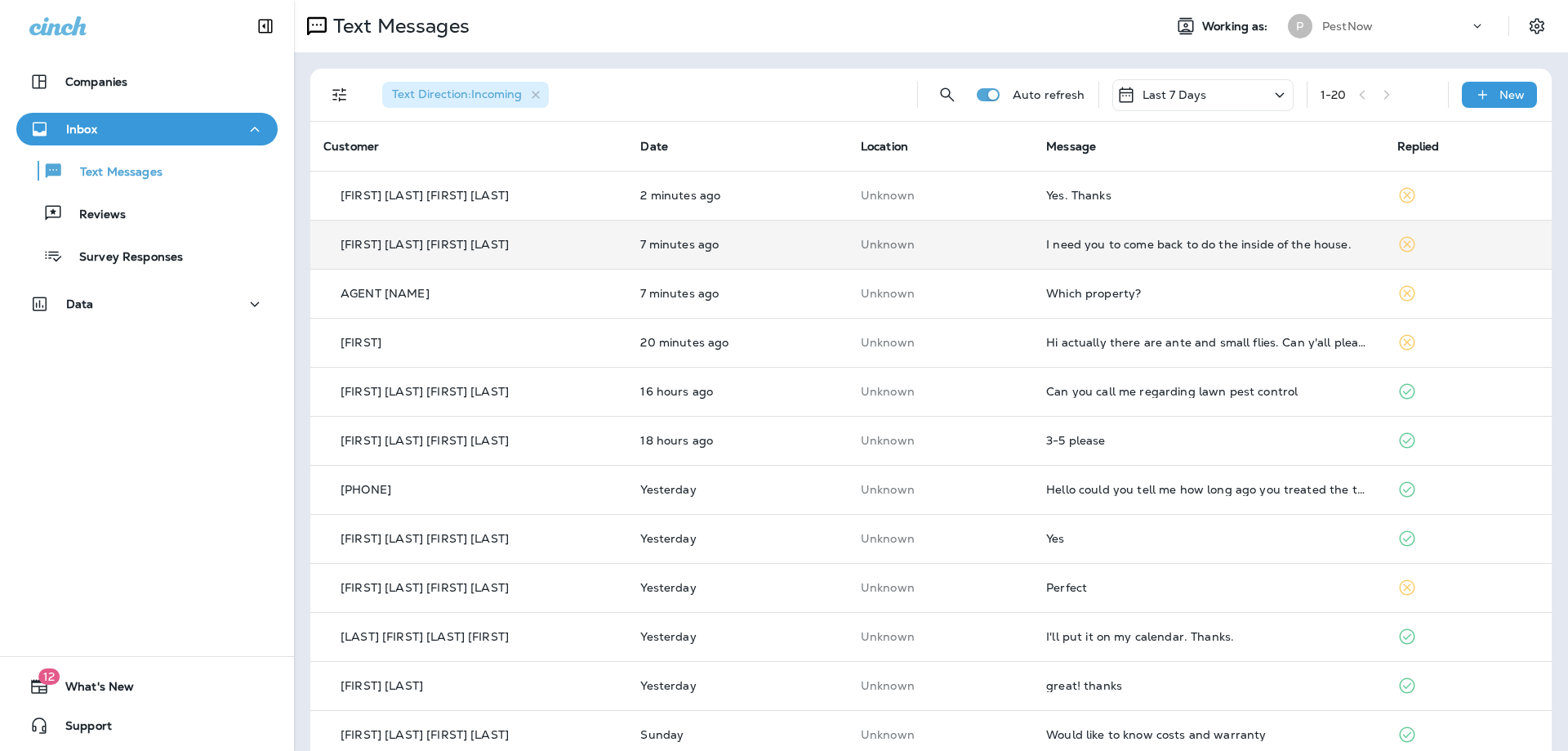 click on "I need you to come back to do the inside of the house." at bounding box center [1208, 244] 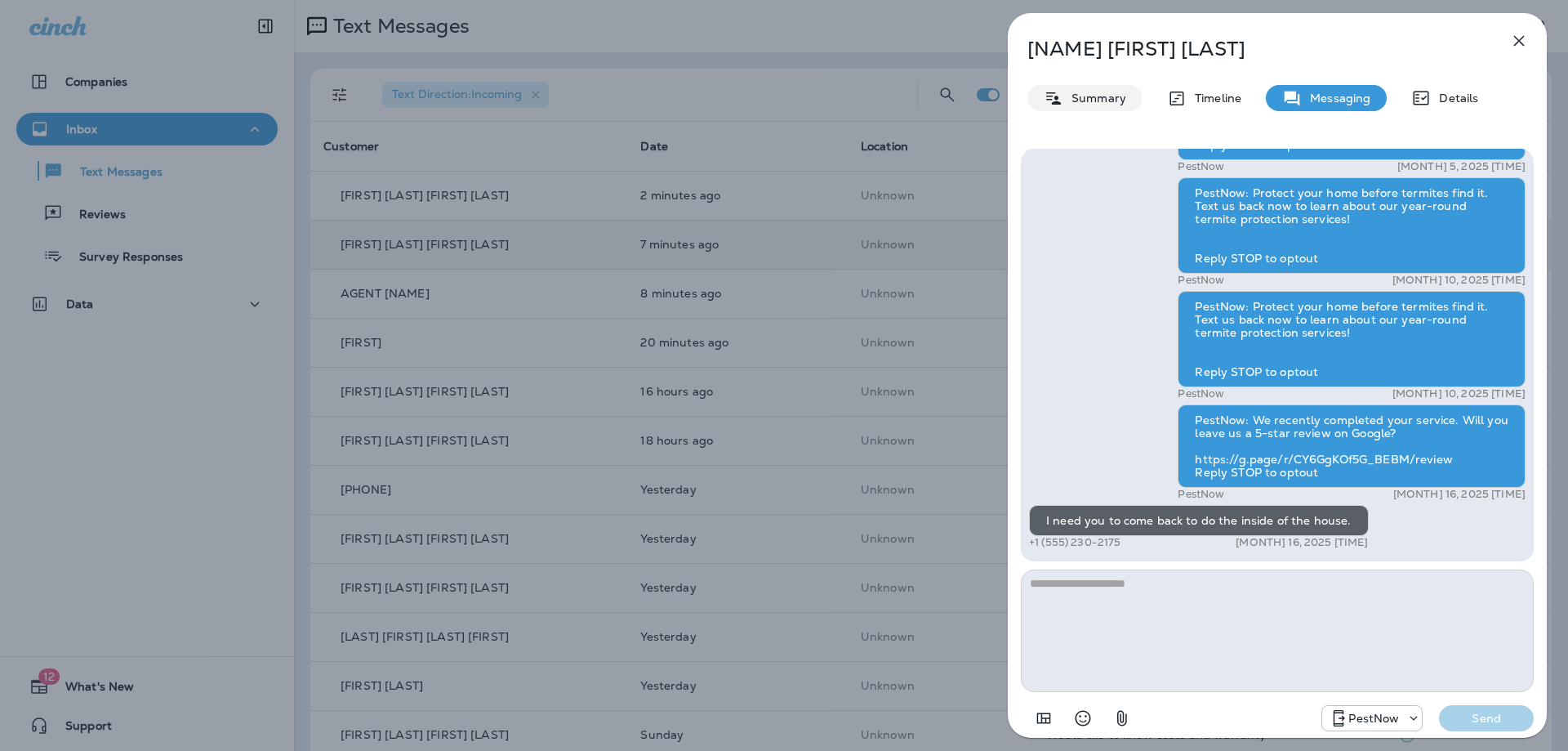 click on "Summary" at bounding box center [1094, 98] 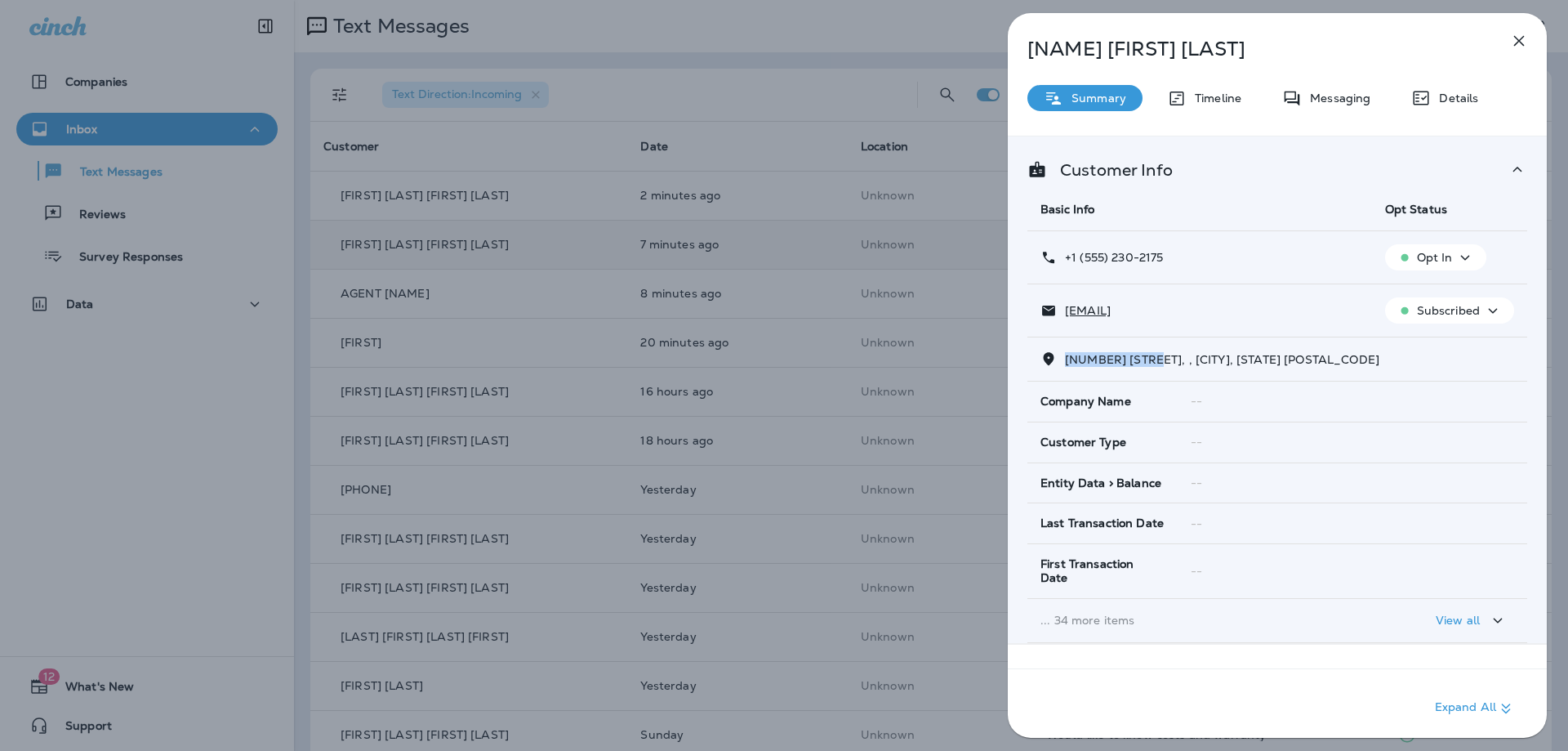 drag, startPoint x: 1174, startPoint y: 360, endPoint x: 1063, endPoint y: 366, distance: 111.16204 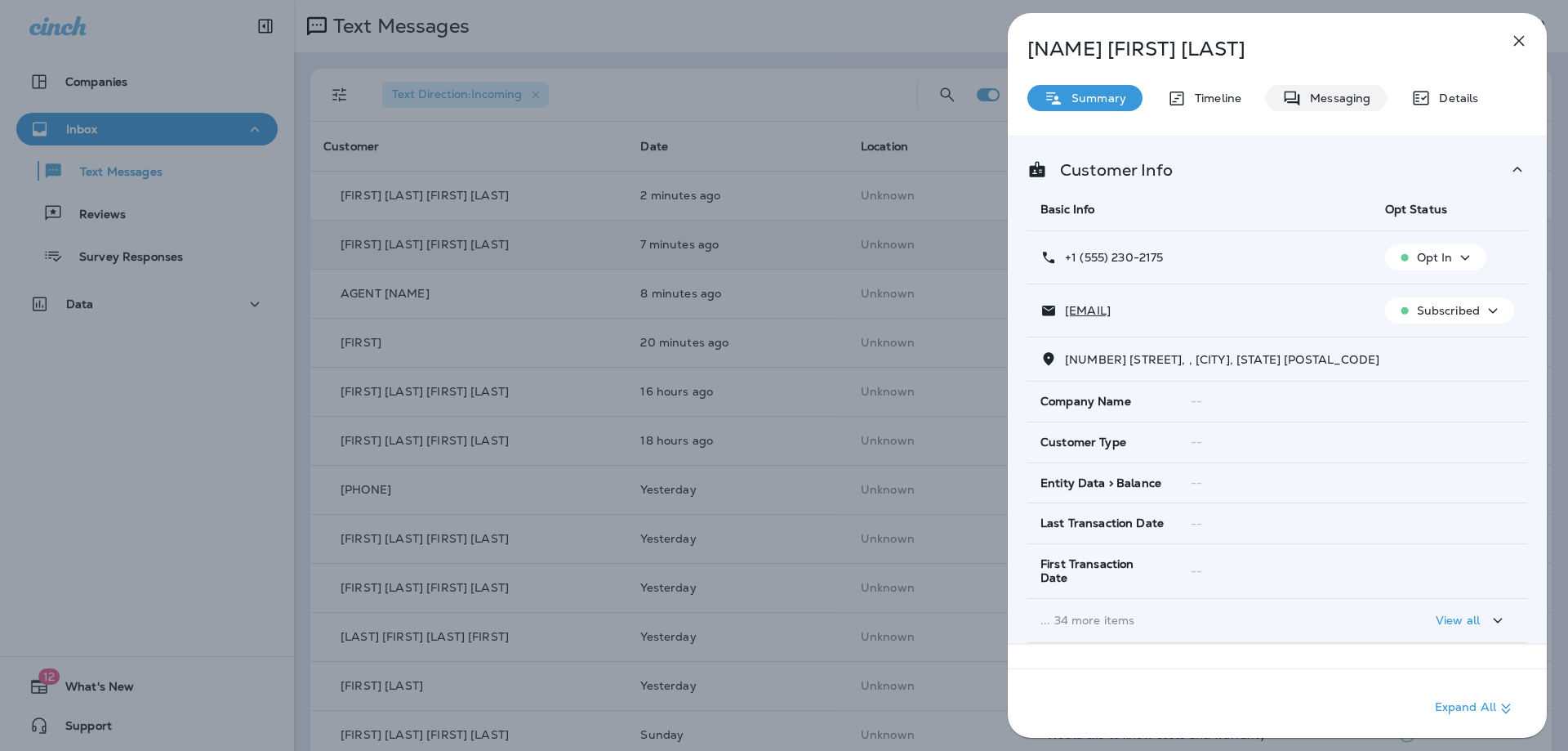 click on "Messaging" at bounding box center [1326, 98] 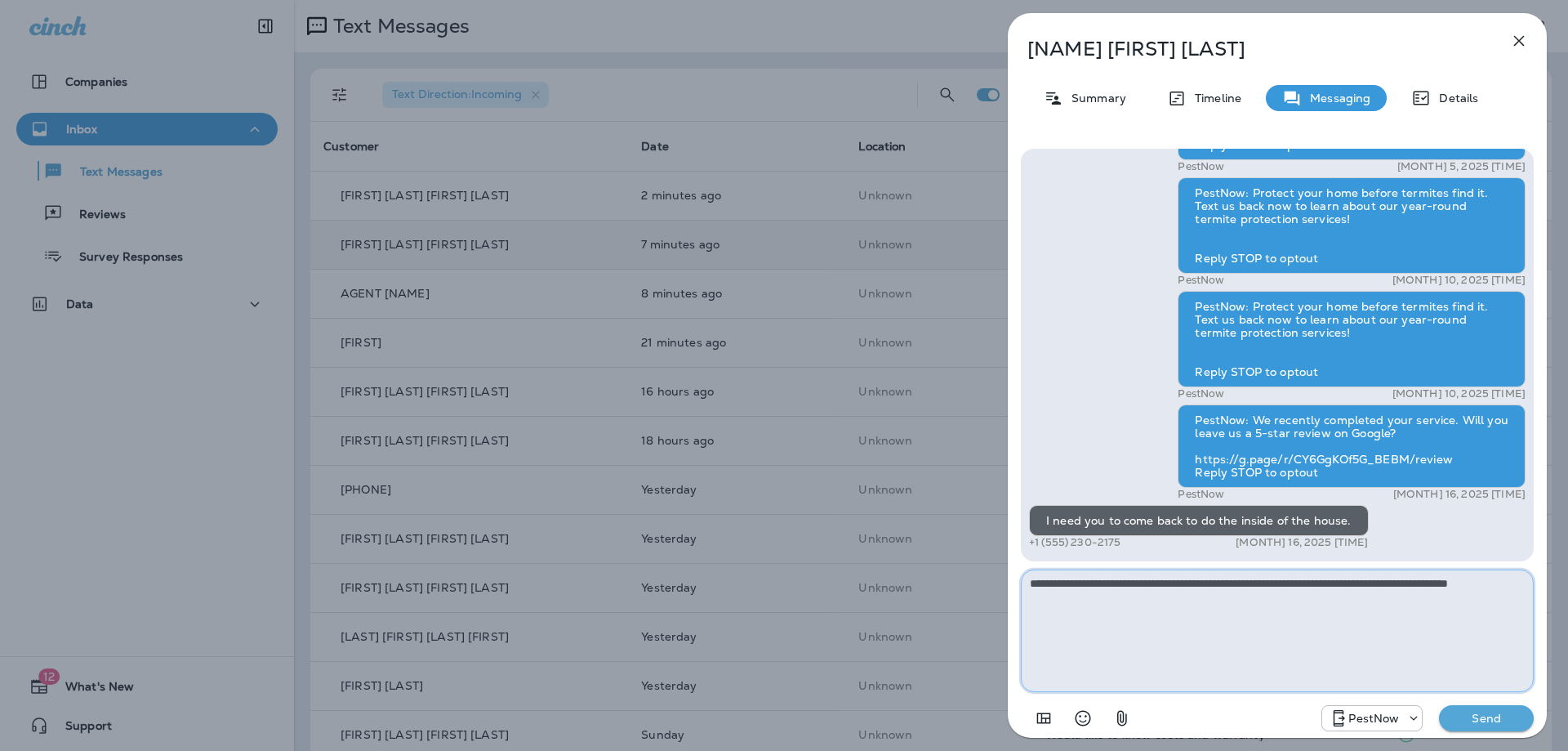 type on "**********" 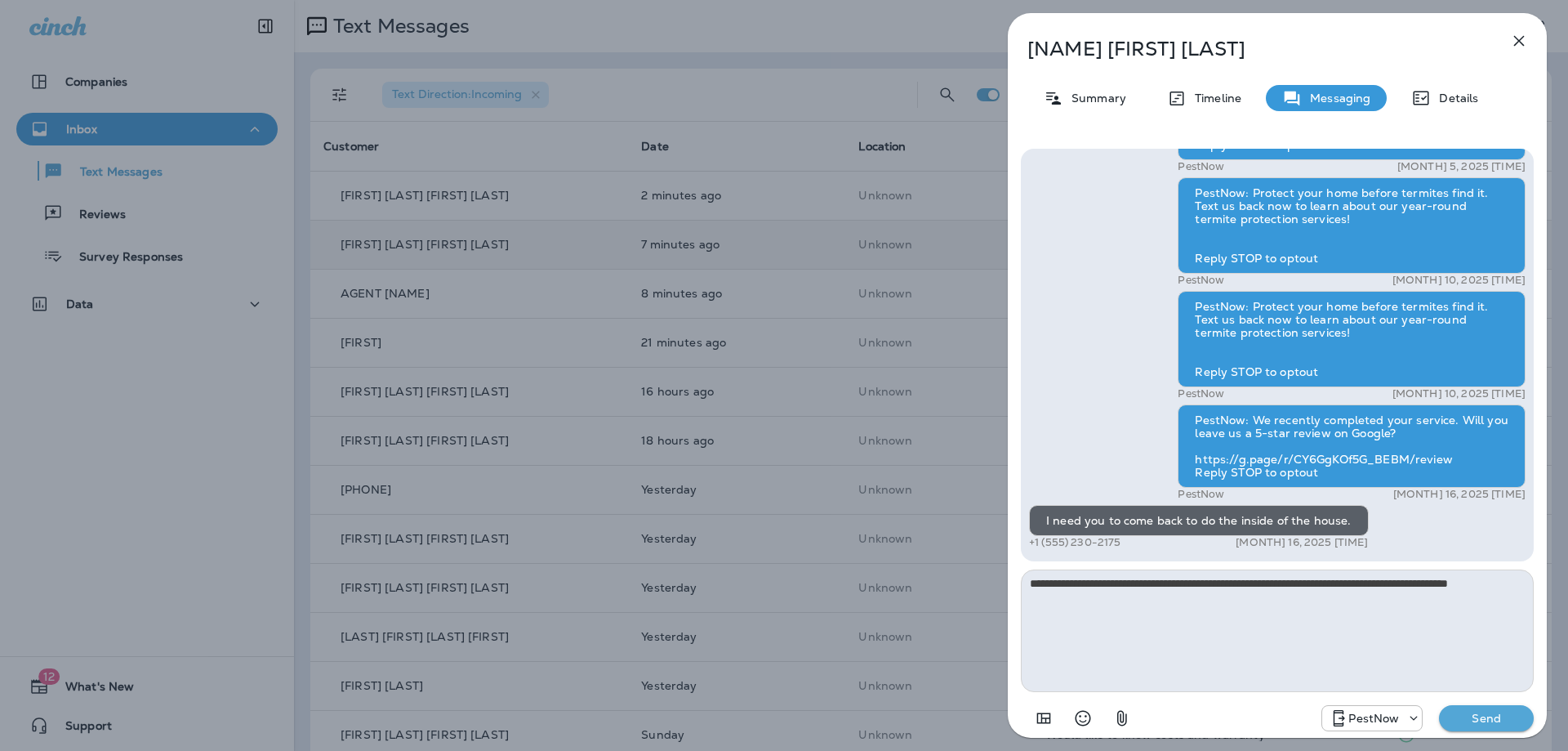 click on "Send" at bounding box center [1486, 718] 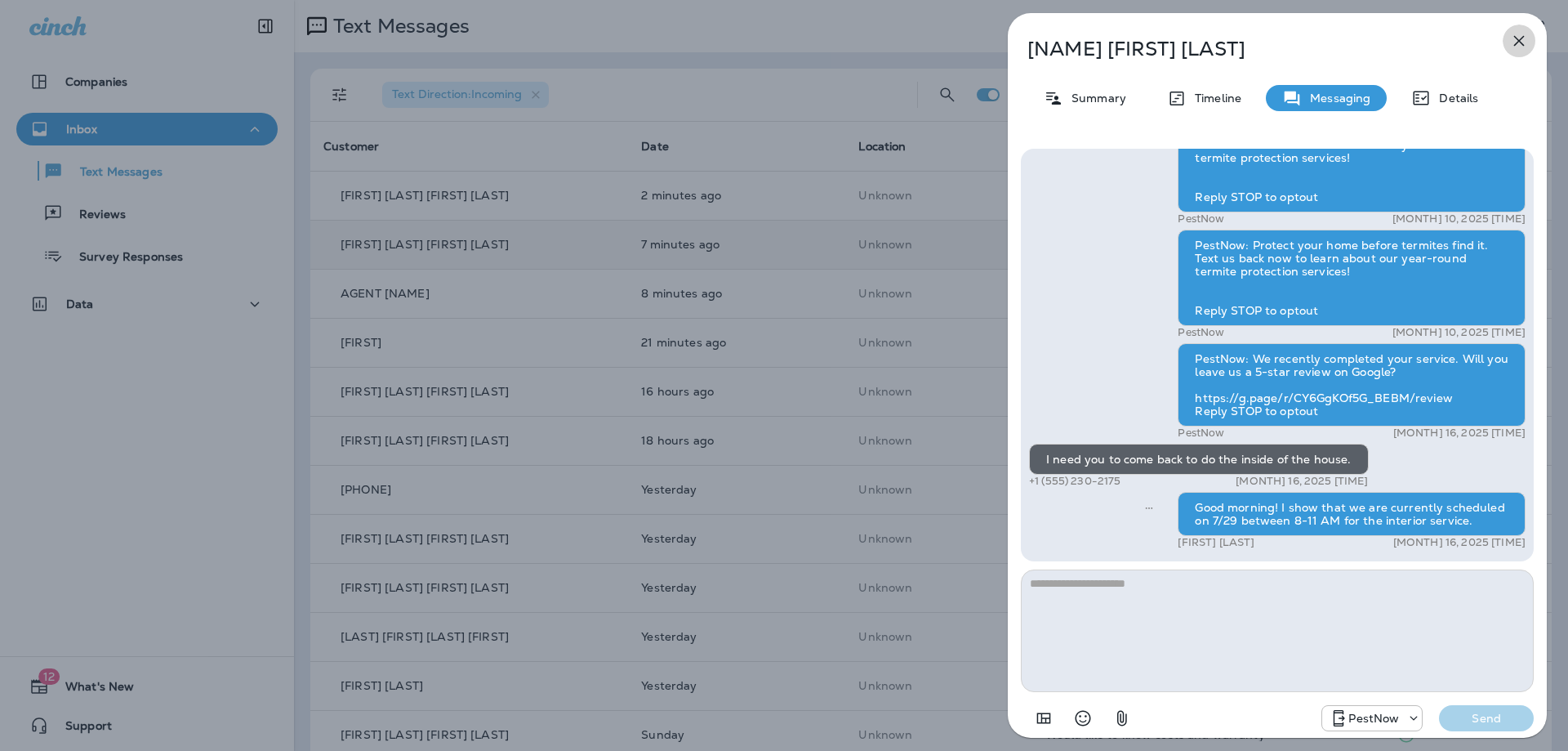click 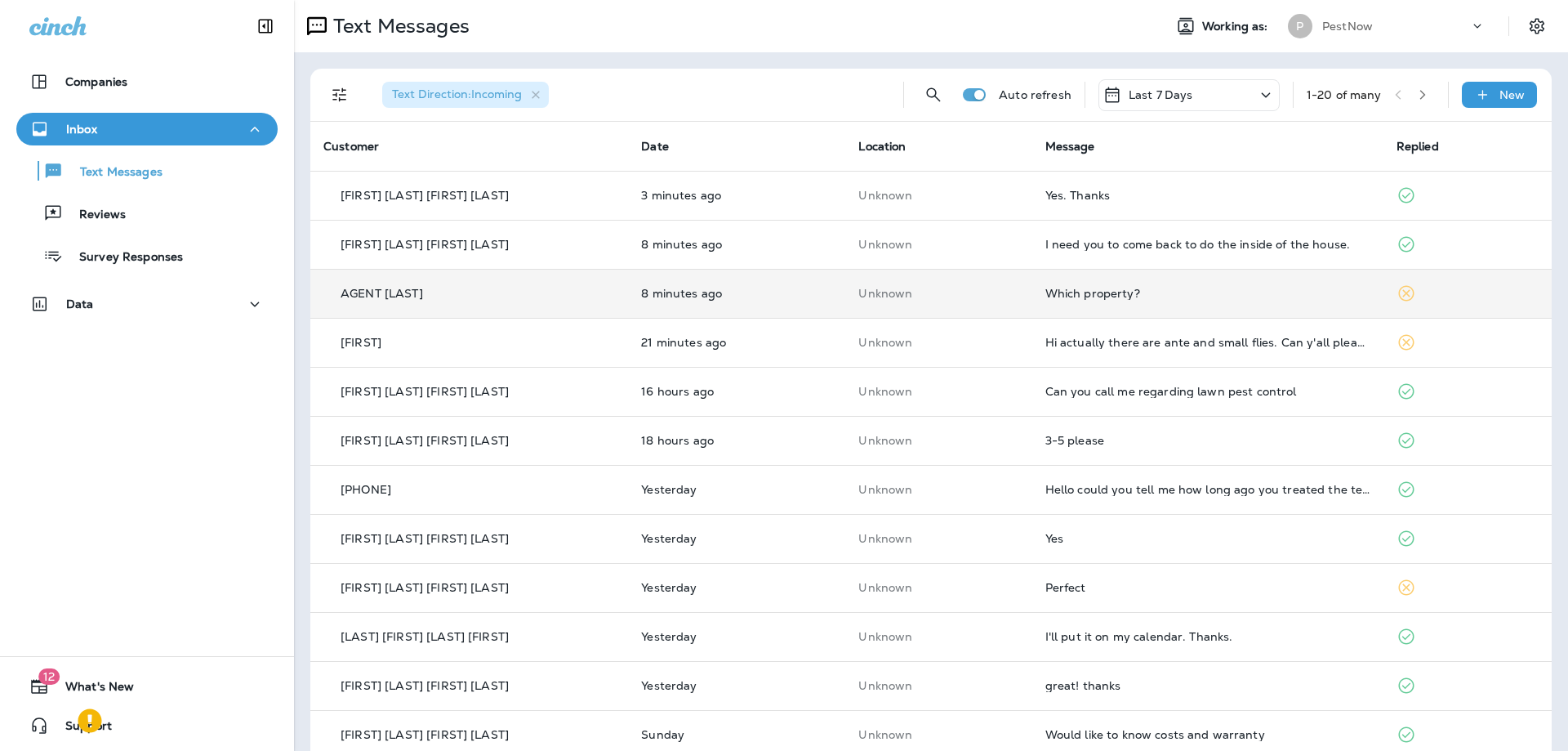 scroll, scrollTop: 0, scrollLeft: 0, axis: both 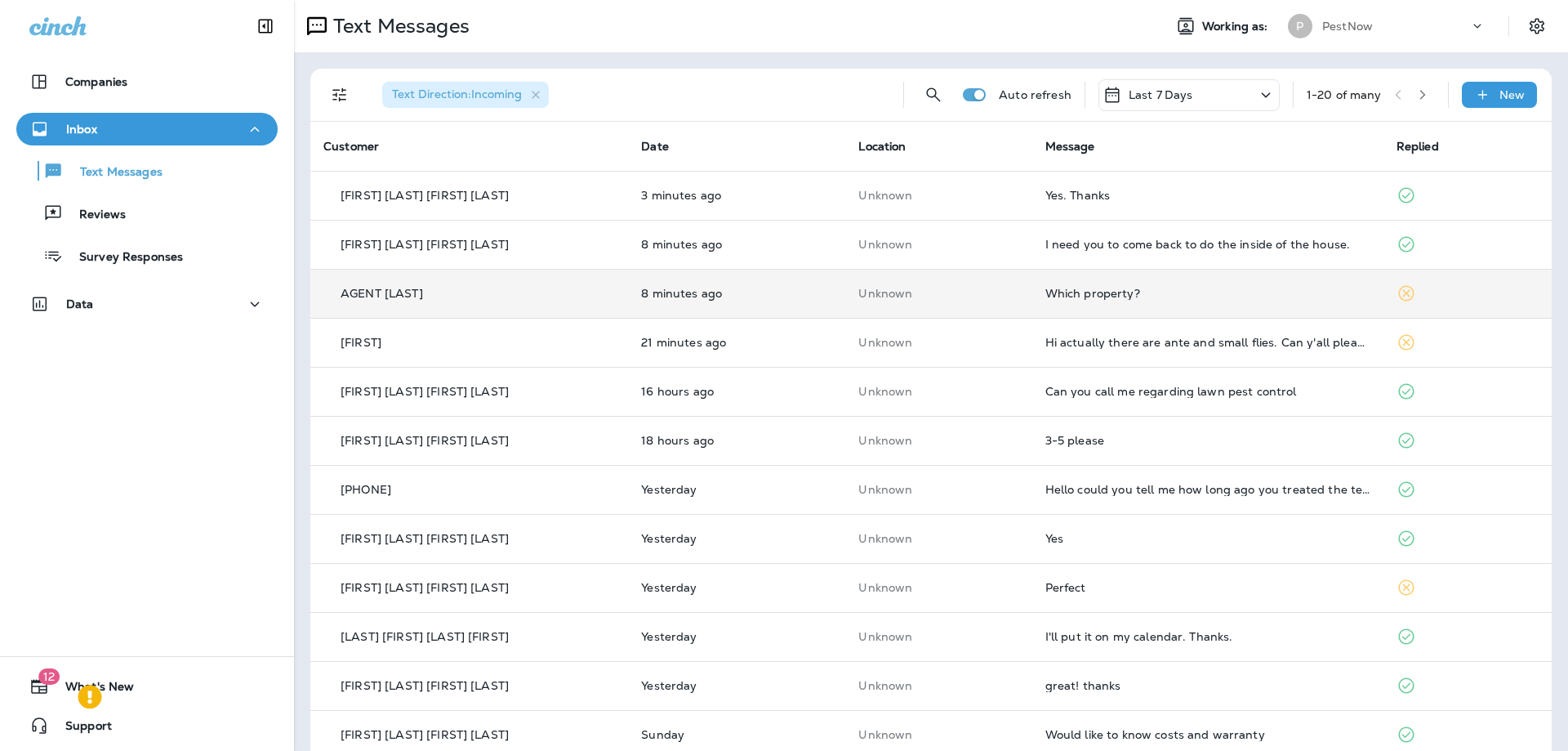 click on "Which property?" at bounding box center (1208, 293) 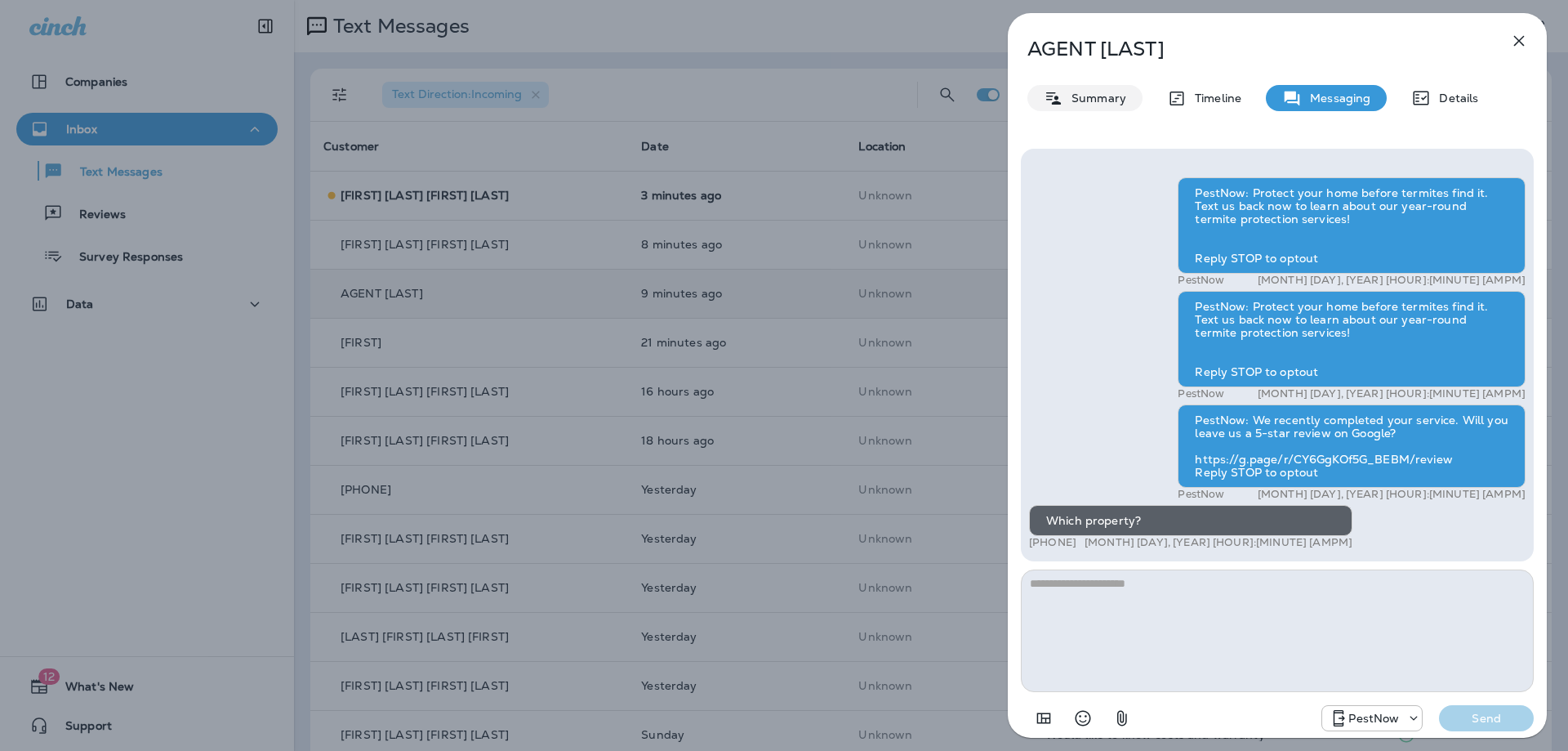 click on "Summary" at bounding box center [1094, 98] 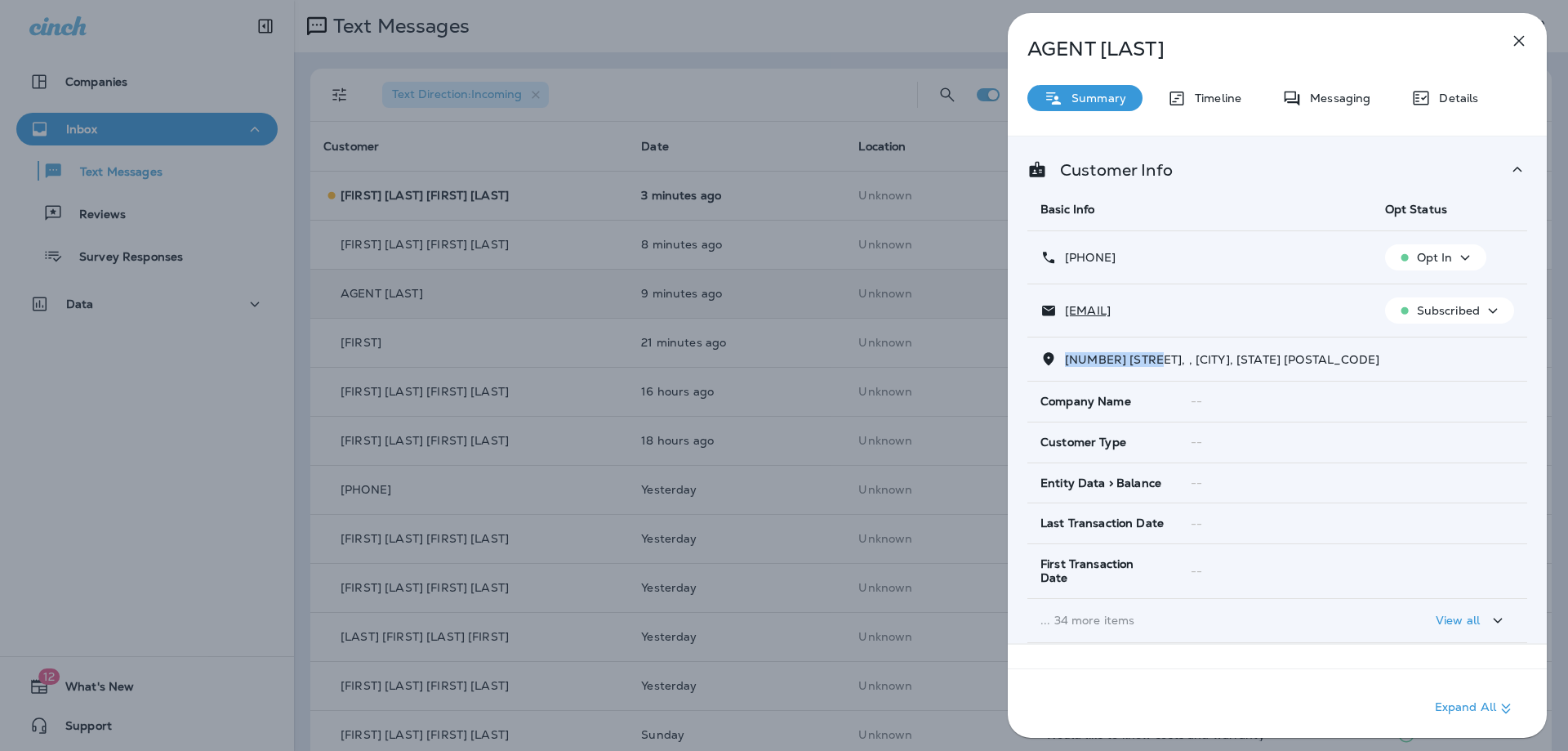 drag, startPoint x: 1165, startPoint y: 361, endPoint x: 1058, endPoint y: 360, distance: 107.00467 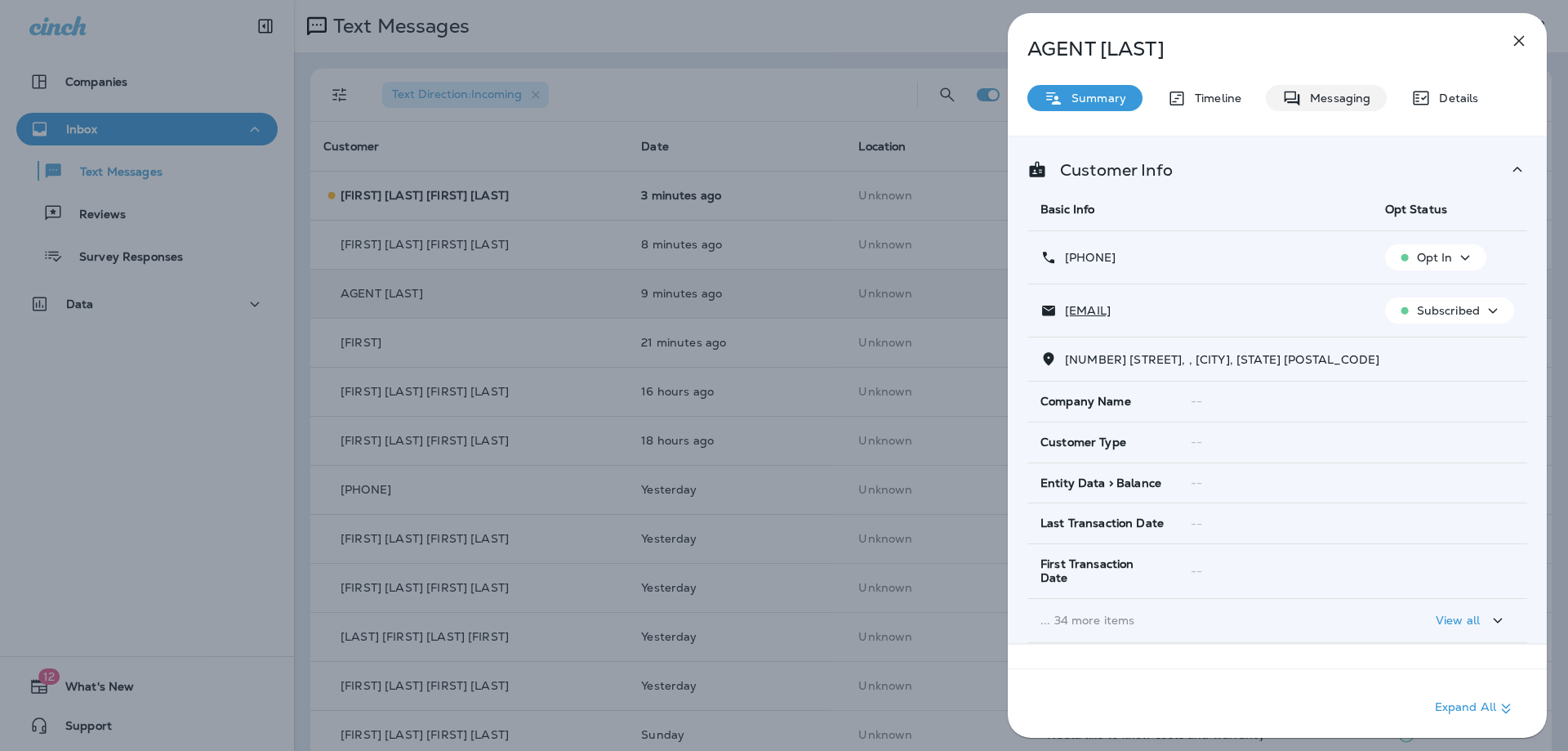 click on "Messaging" at bounding box center (1336, 98) 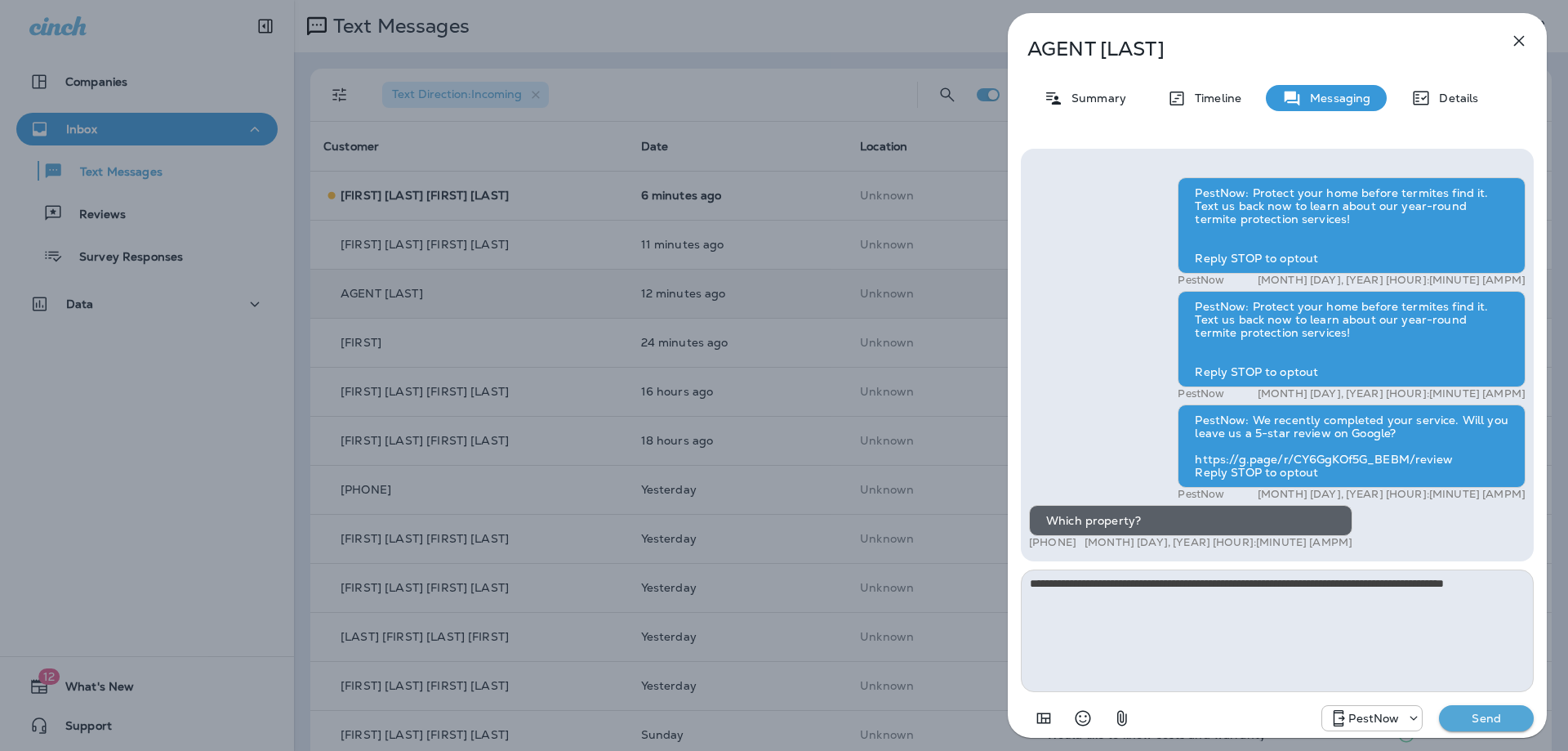 type on "**********" 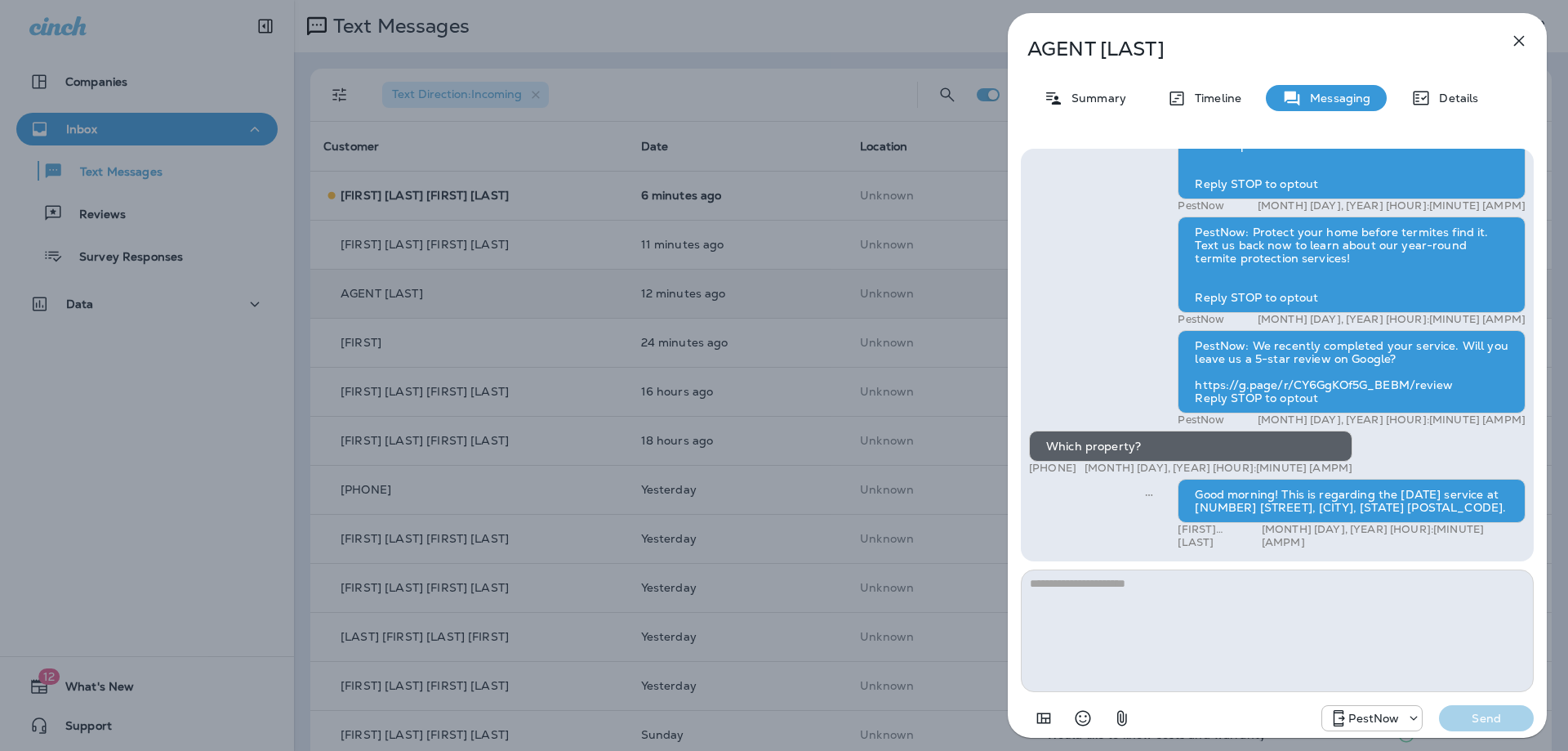 click 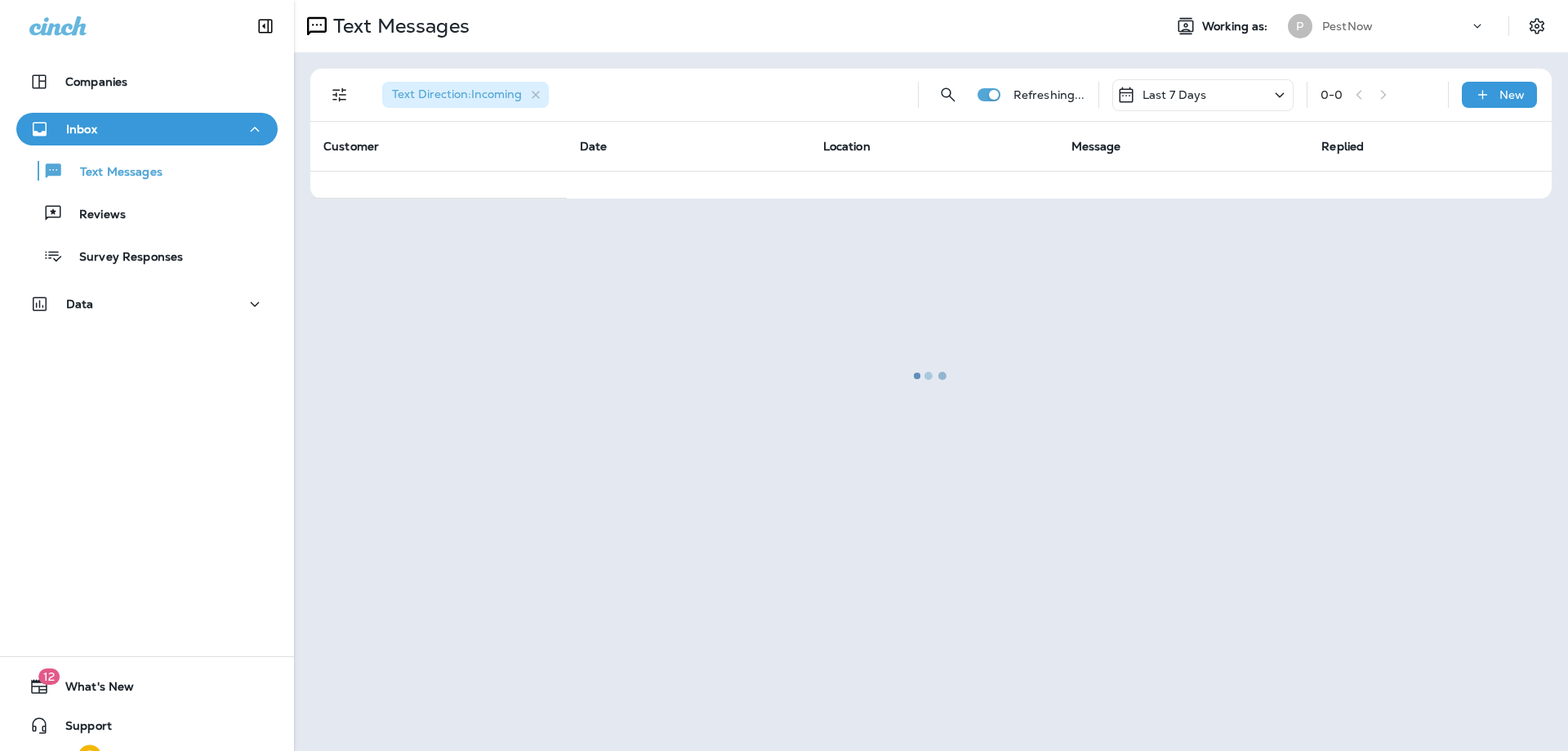 scroll, scrollTop: 0, scrollLeft: 0, axis: both 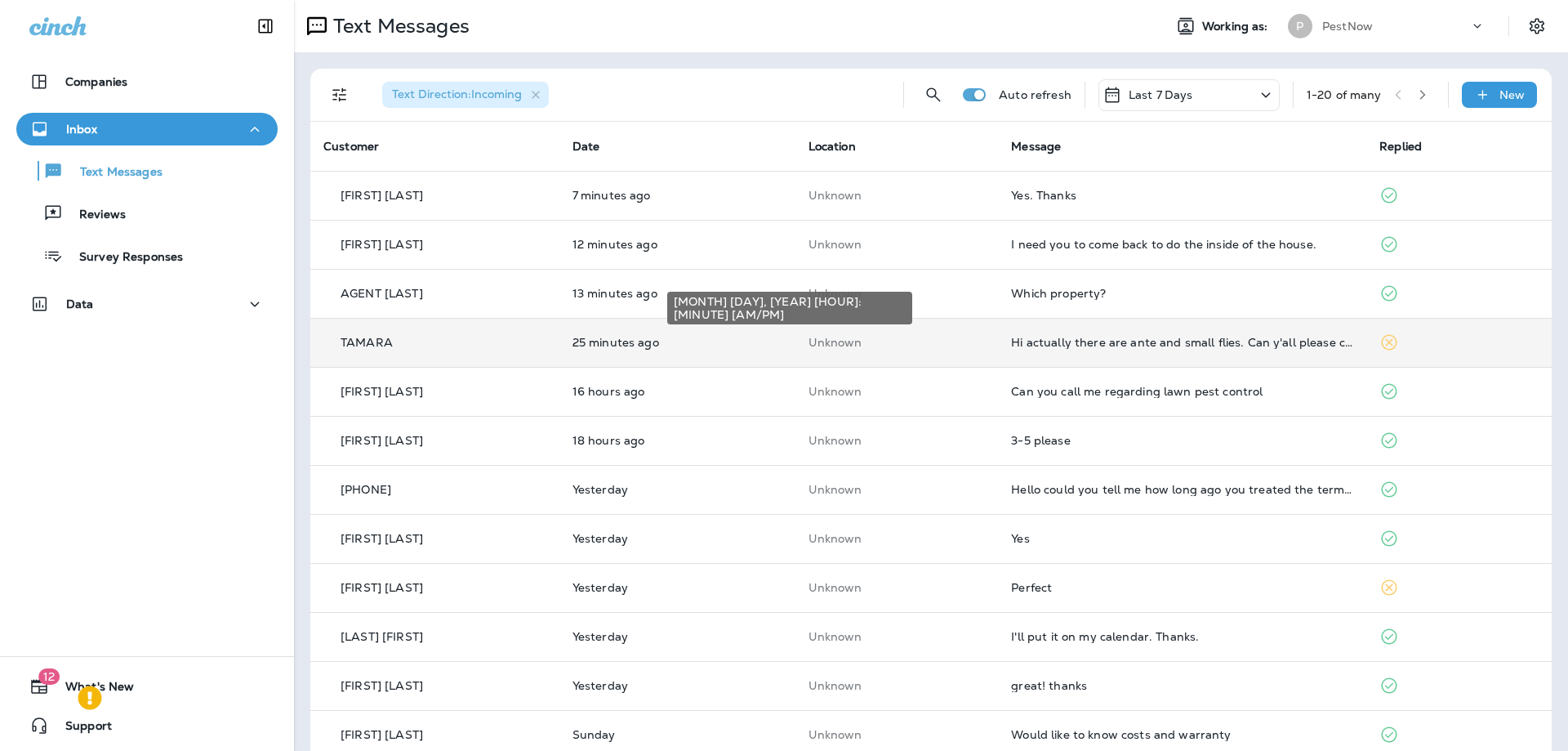 click on "25 minutes ago" at bounding box center [677, 342] 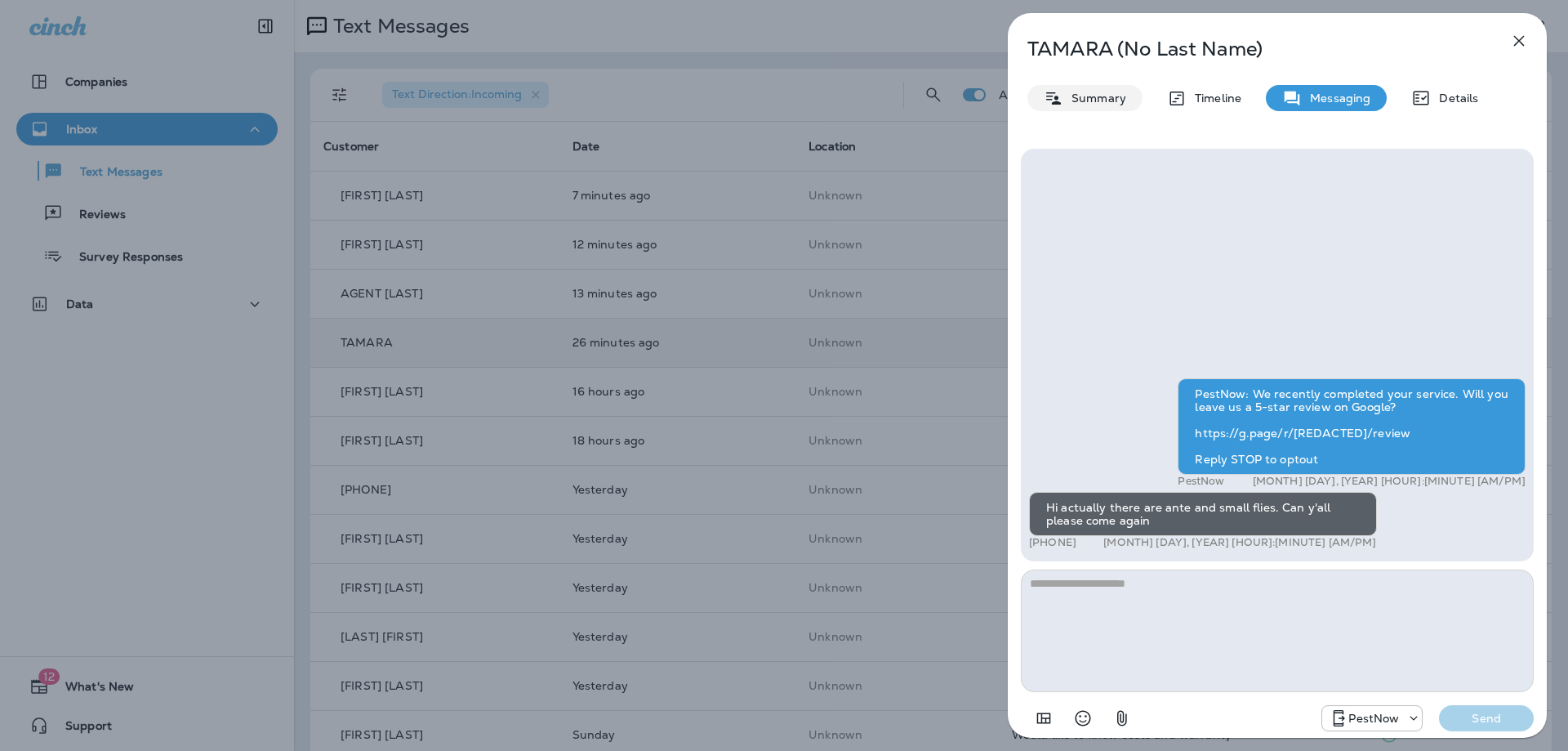 click on "Summary" at bounding box center (1094, 98) 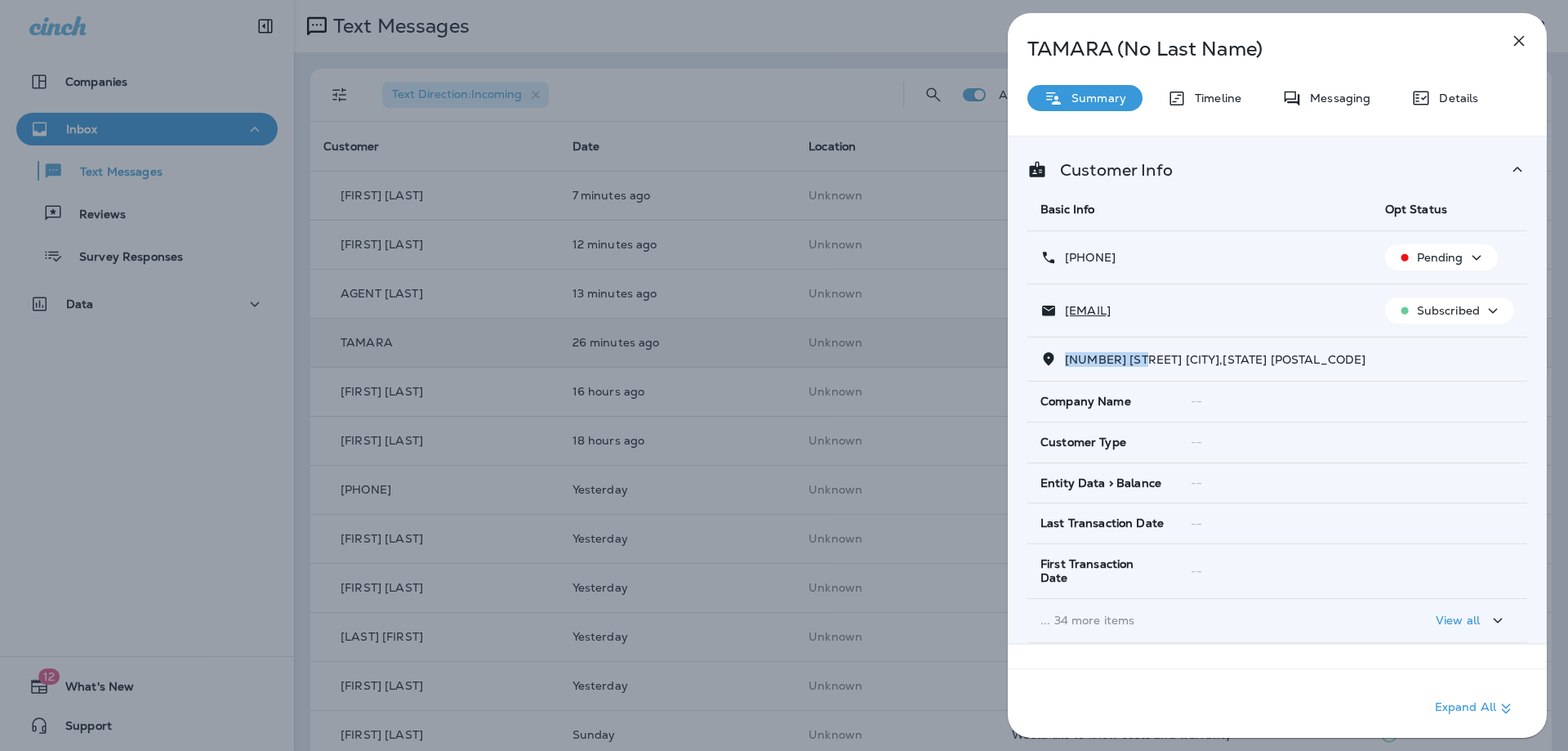 drag, startPoint x: 1145, startPoint y: 365, endPoint x: 1062, endPoint y: 356, distance: 83.486526 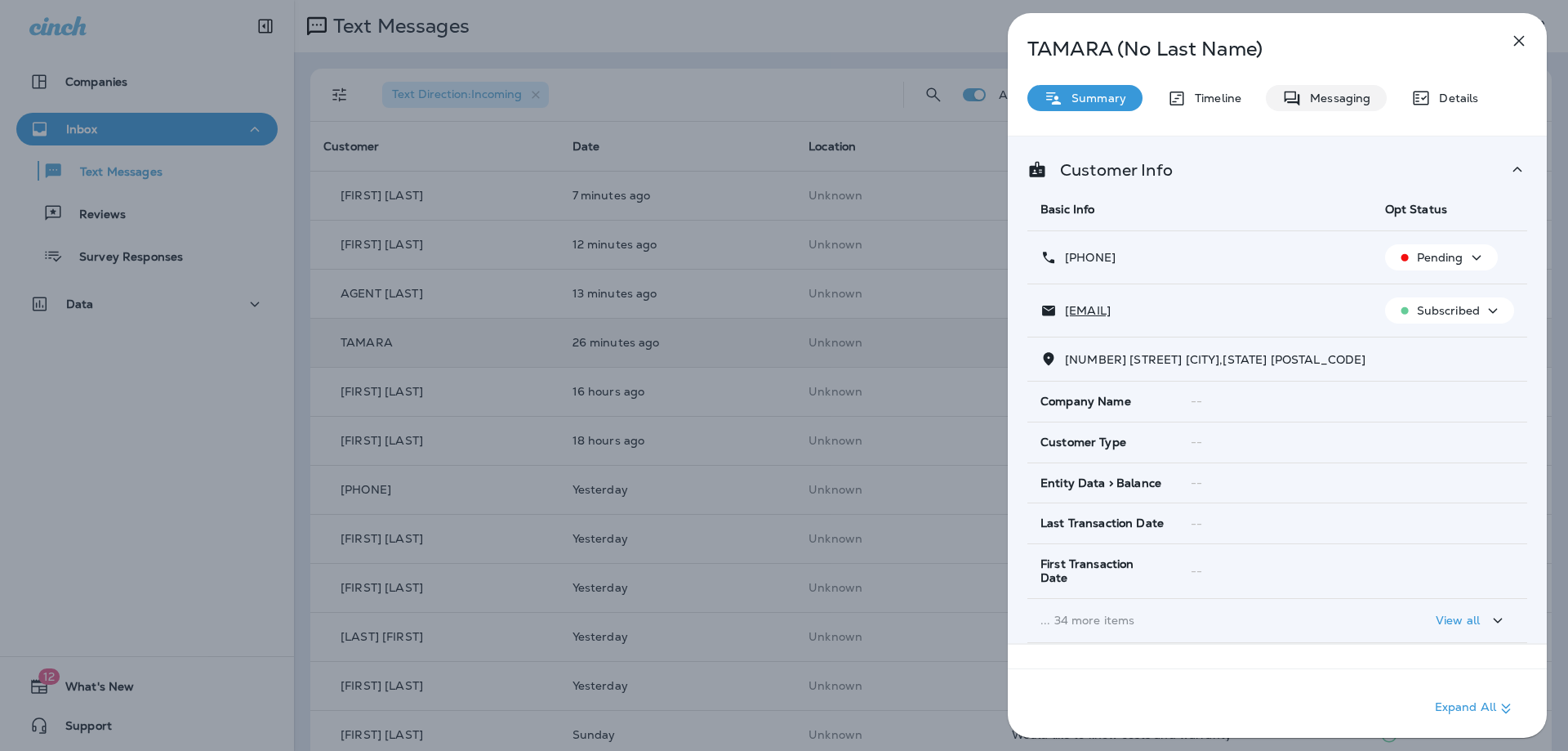 click on "Messaging" at bounding box center (1336, 98) 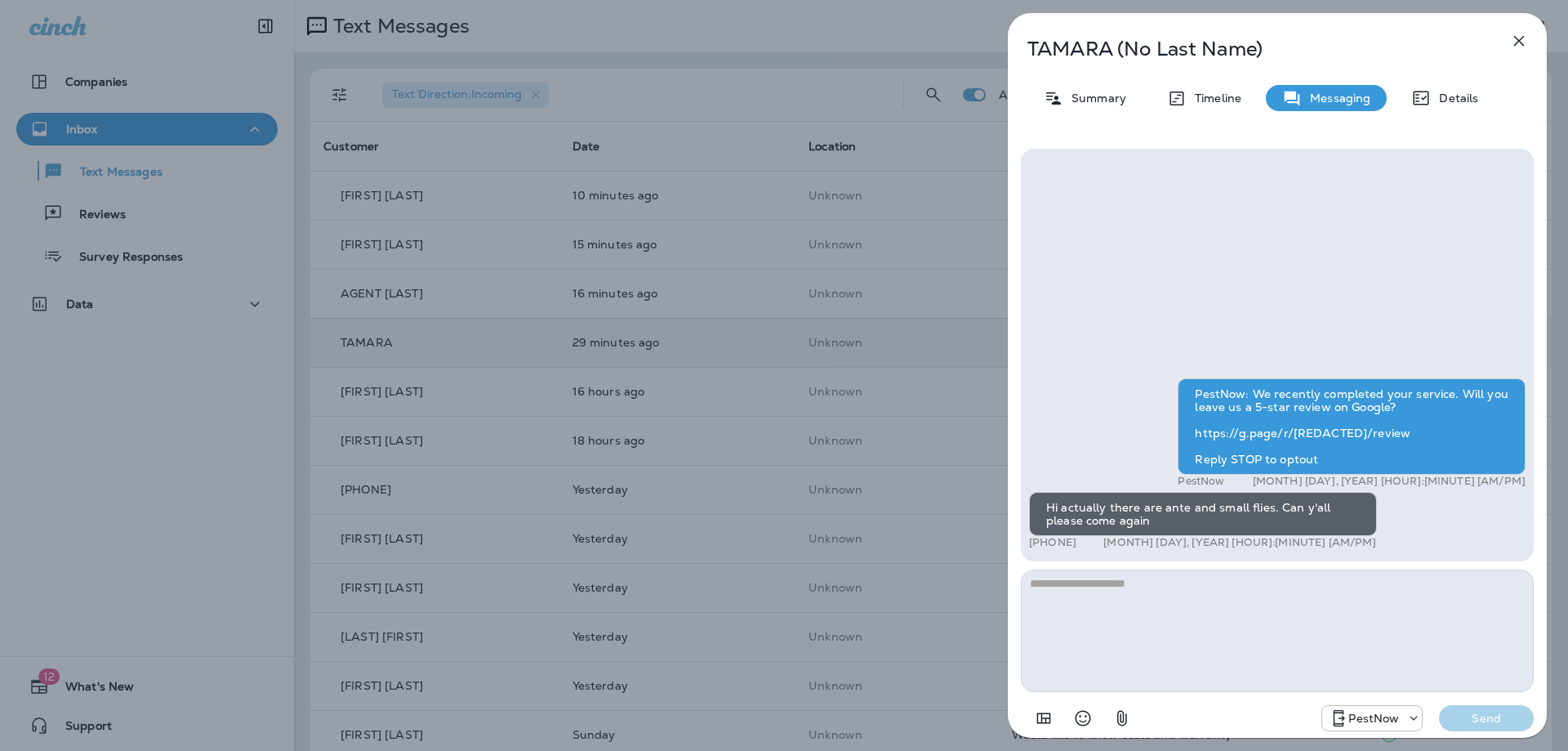 click at bounding box center [1277, 631] 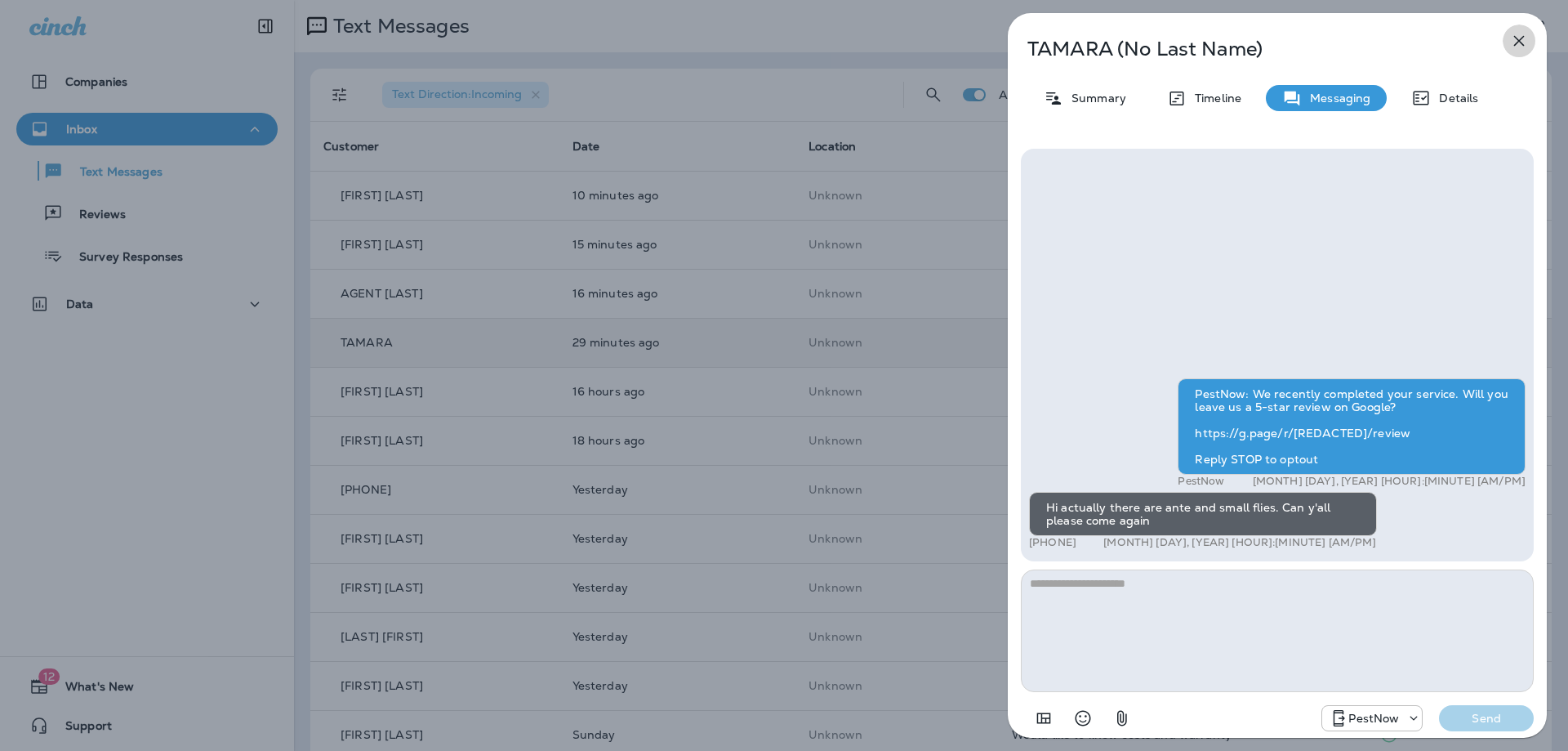 click at bounding box center (1519, 41) 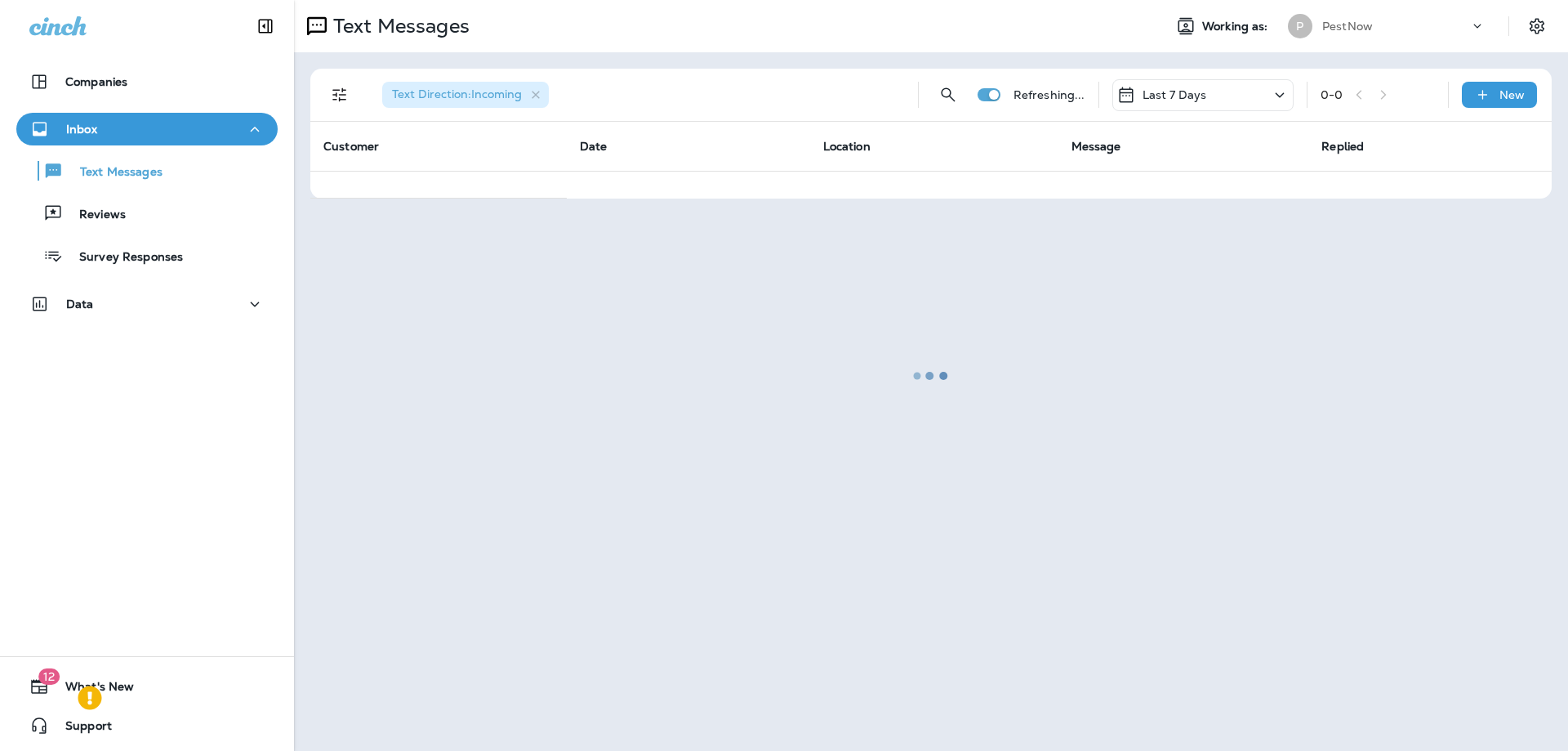 scroll, scrollTop: 0, scrollLeft: 0, axis: both 